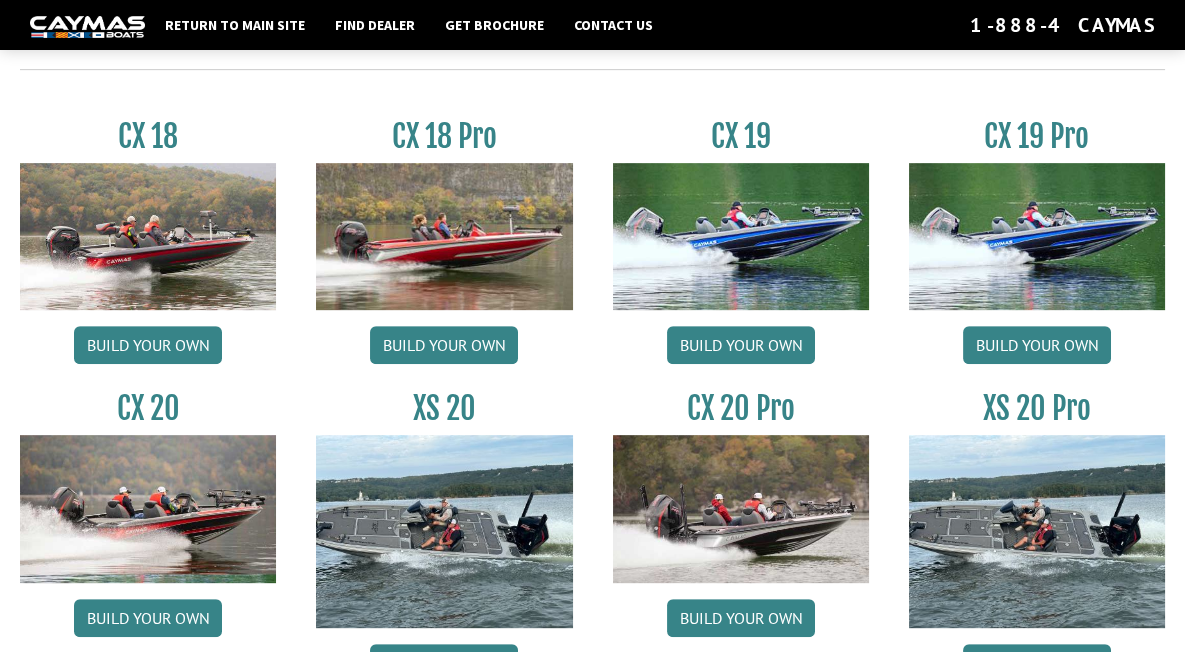 scroll, scrollTop: 1699, scrollLeft: 0, axis: vertical 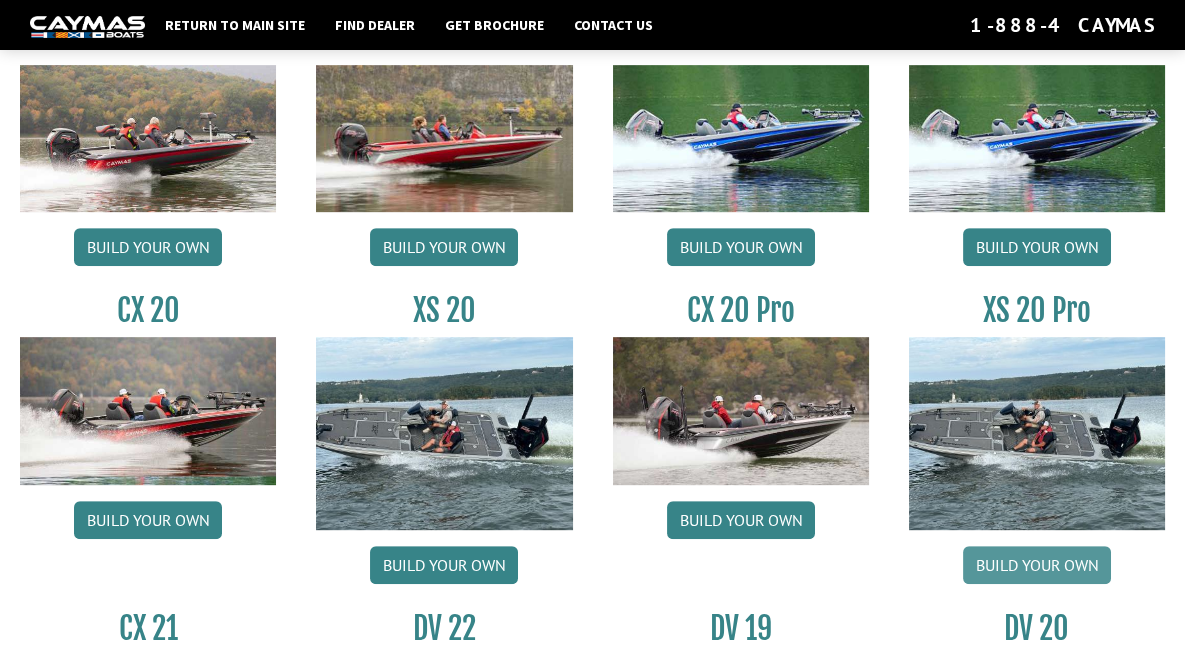 click on "Build your own" at bounding box center [1037, 565] 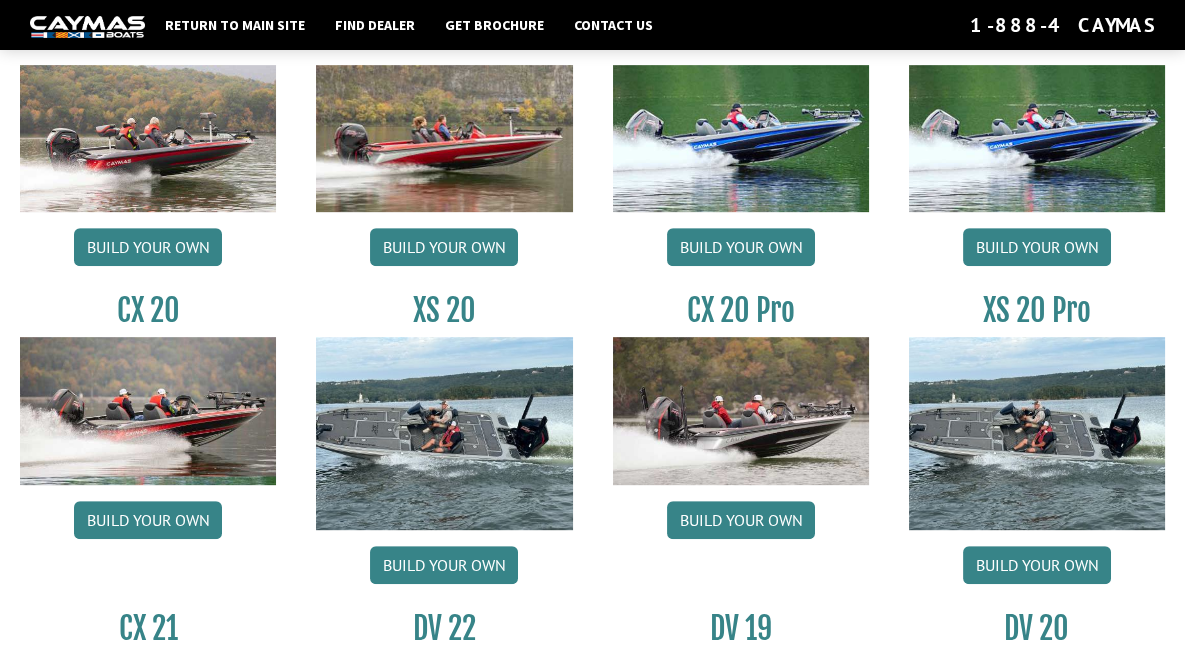 click at bounding box center [1037, 433] 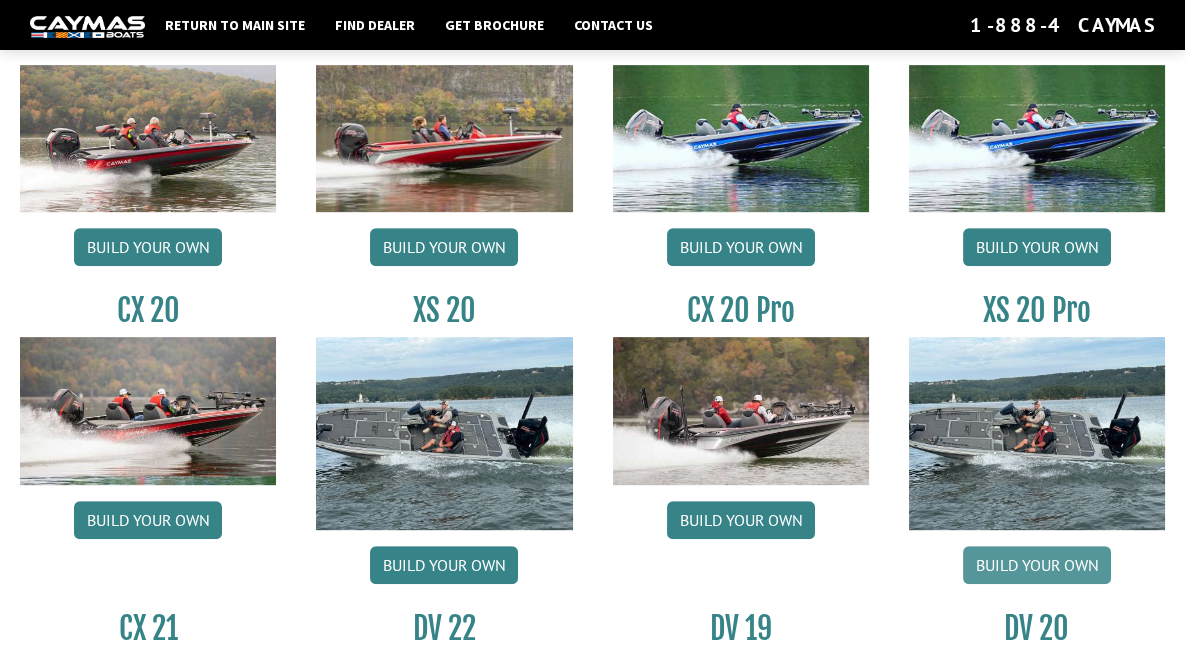 click on "Build your own" at bounding box center (1037, 565) 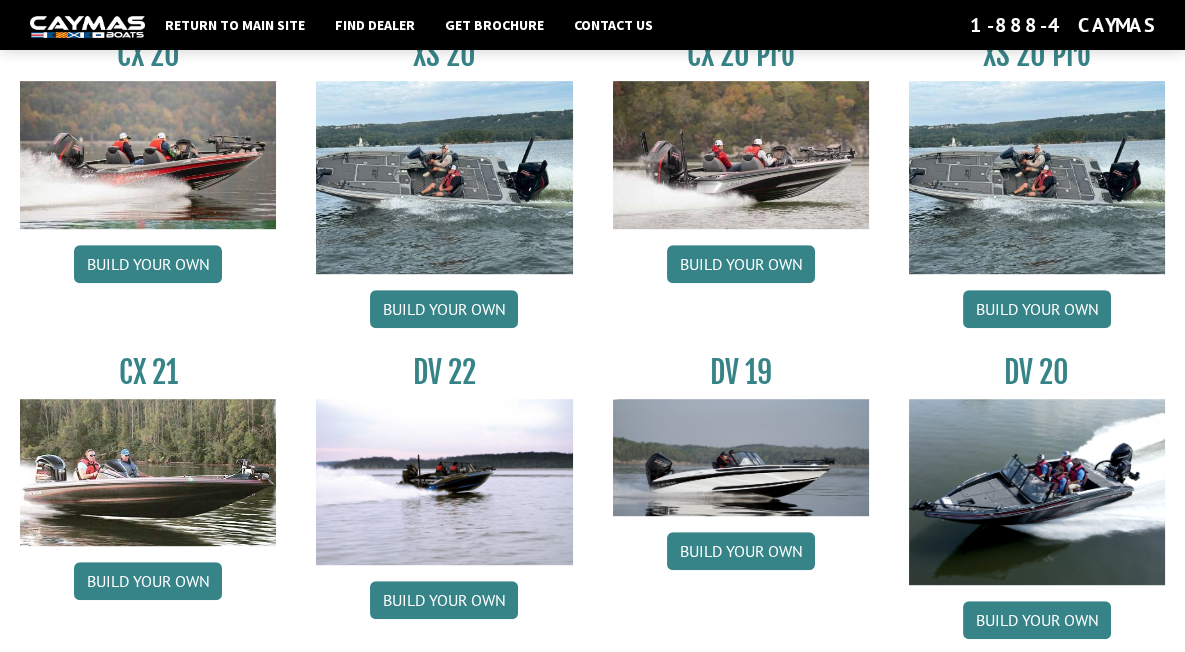 scroll, scrollTop: 1999, scrollLeft: 0, axis: vertical 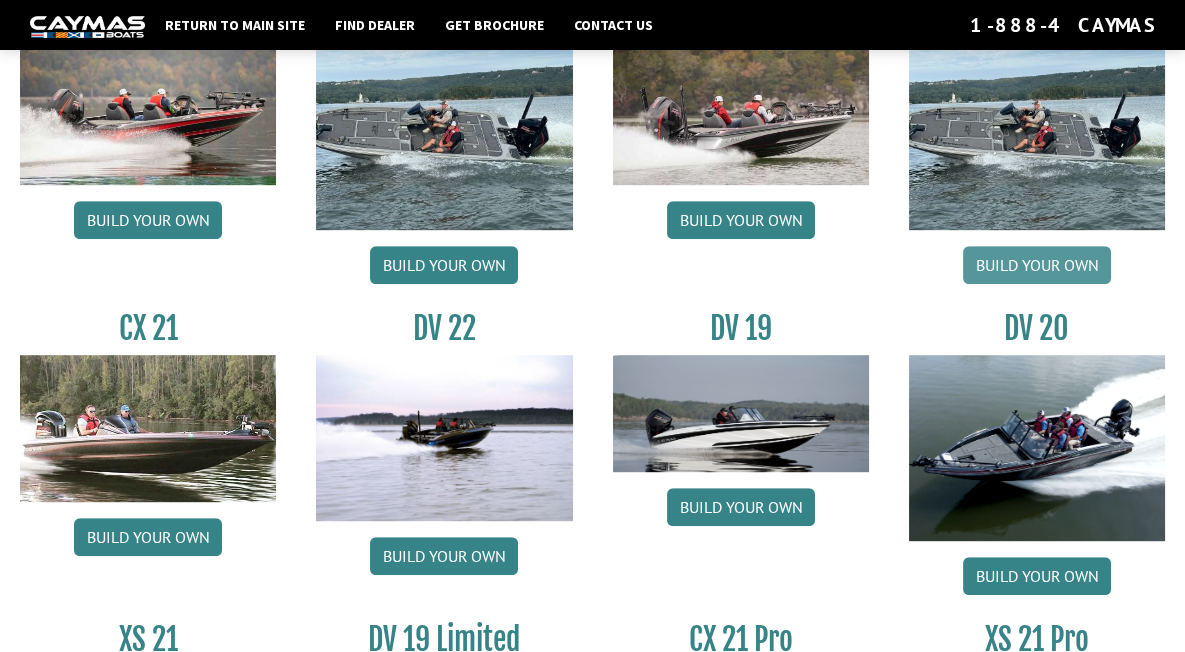 click on "Build your own" at bounding box center [1037, 265] 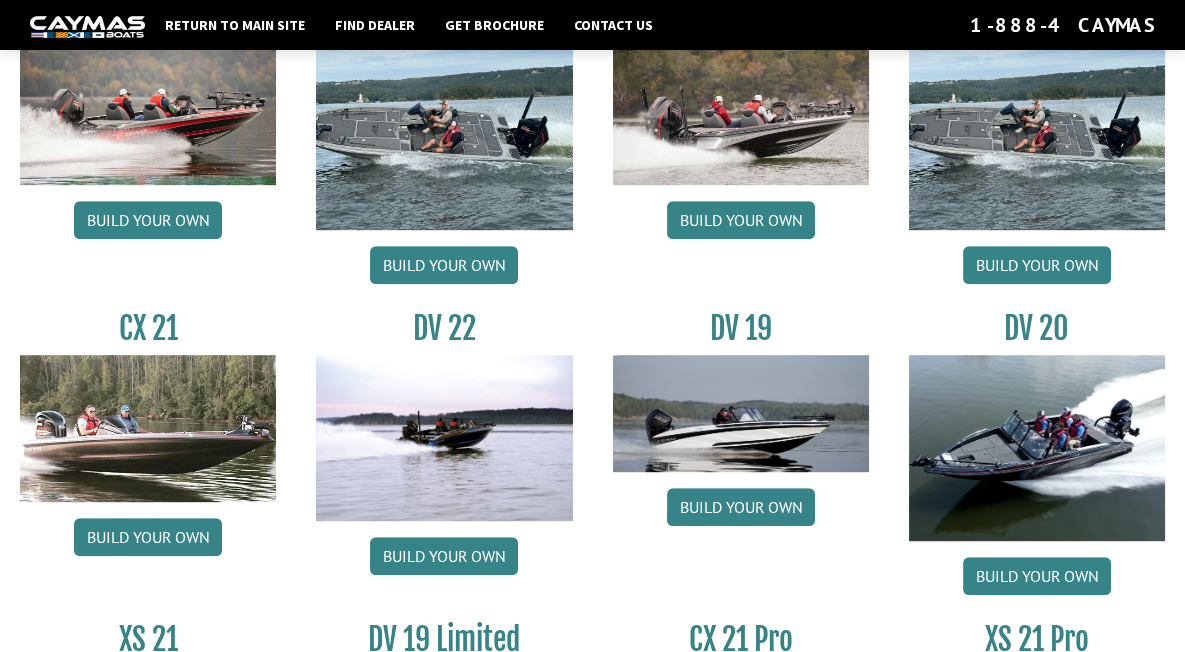 click at bounding box center (1037, 133) 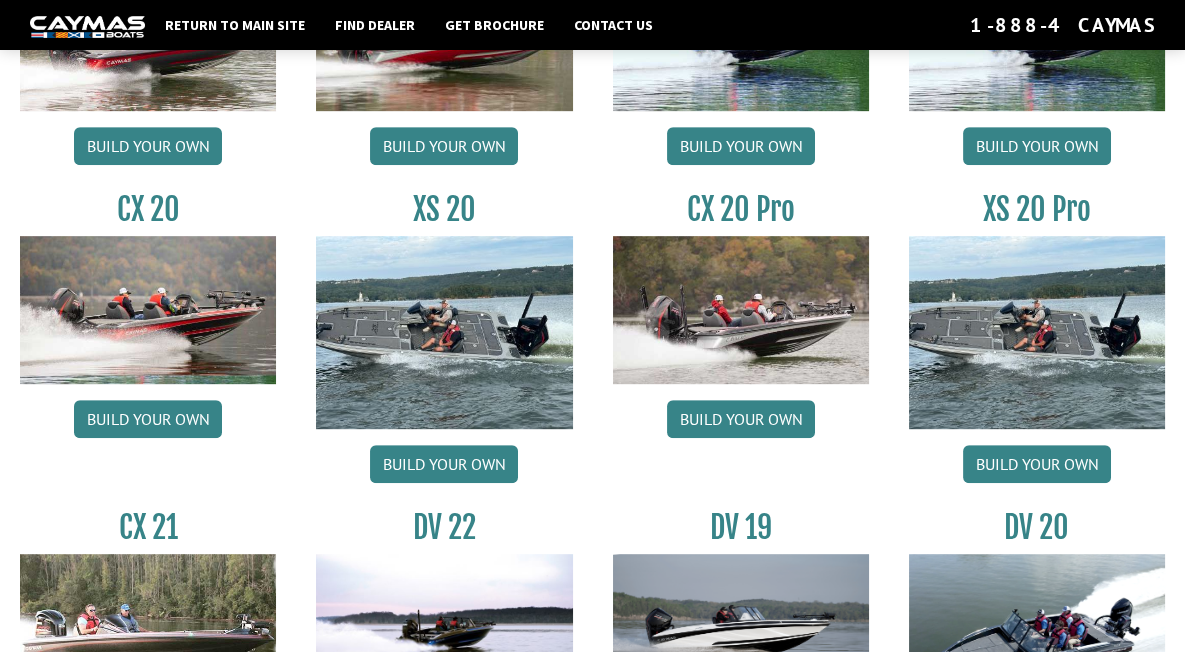 scroll, scrollTop: 1799, scrollLeft: 0, axis: vertical 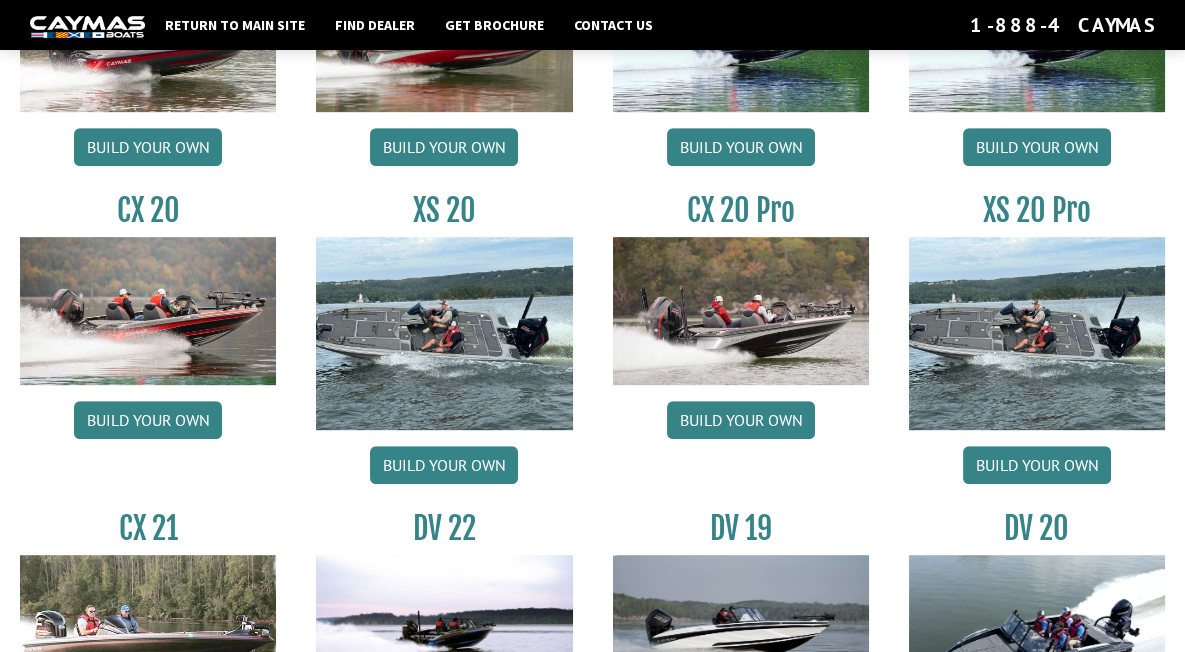 click at bounding box center (1037, 333) 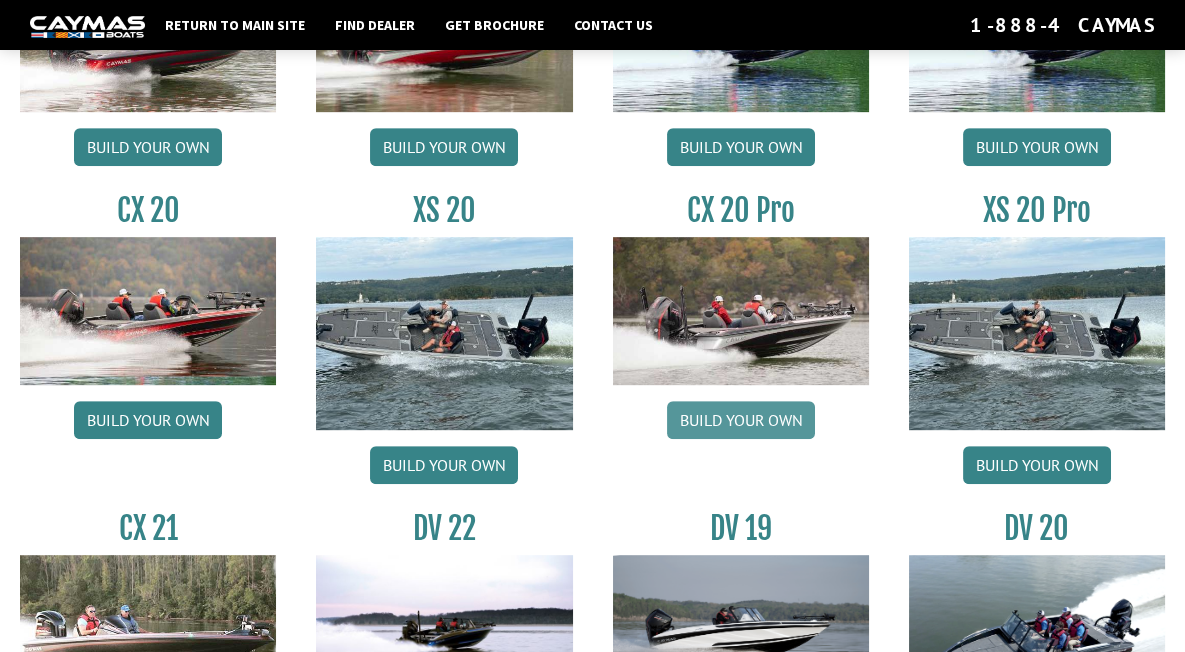click on "Build your own" at bounding box center [741, 420] 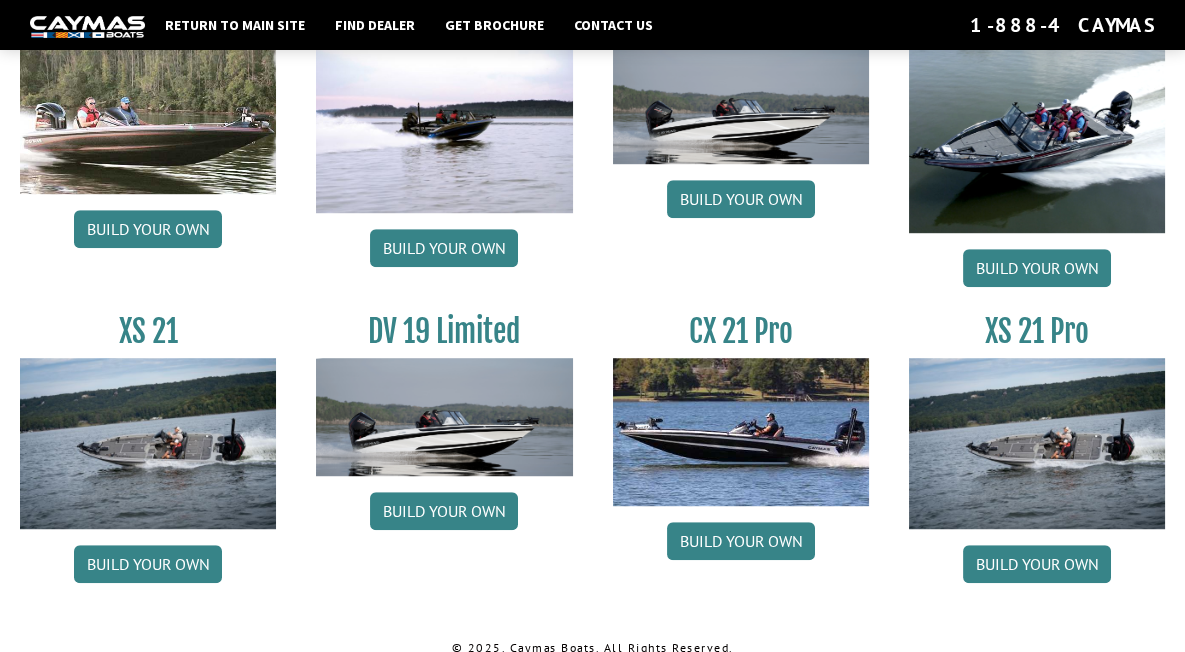 scroll, scrollTop: 2330, scrollLeft: 0, axis: vertical 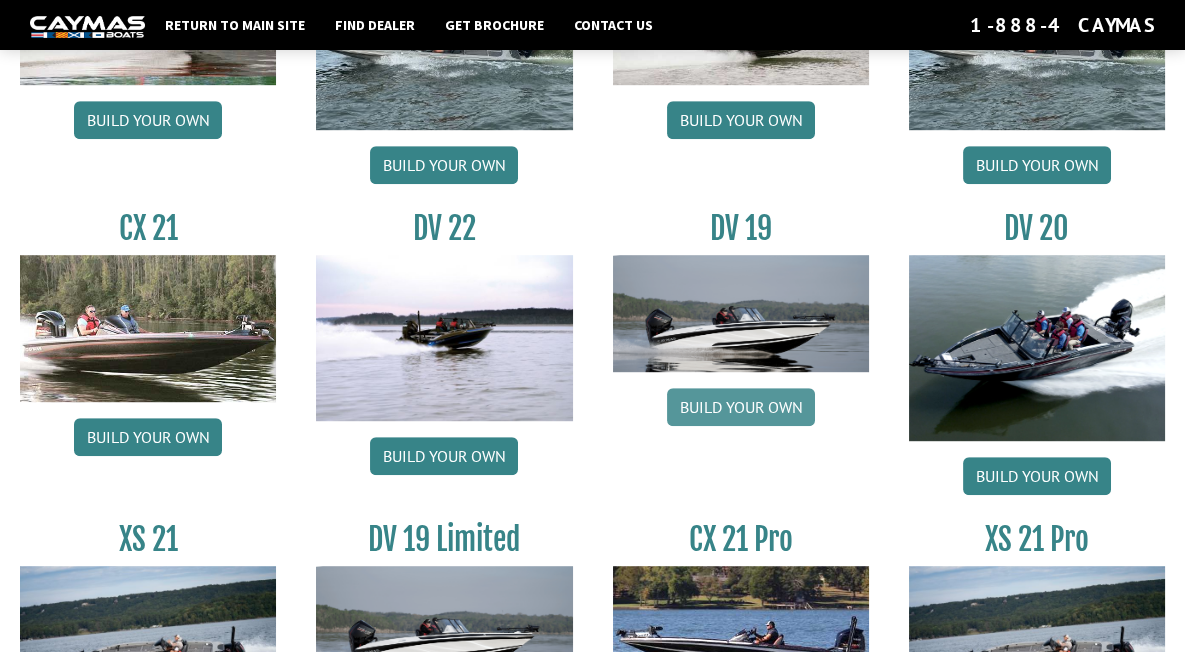 click on "Build your own" at bounding box center [741, 407] 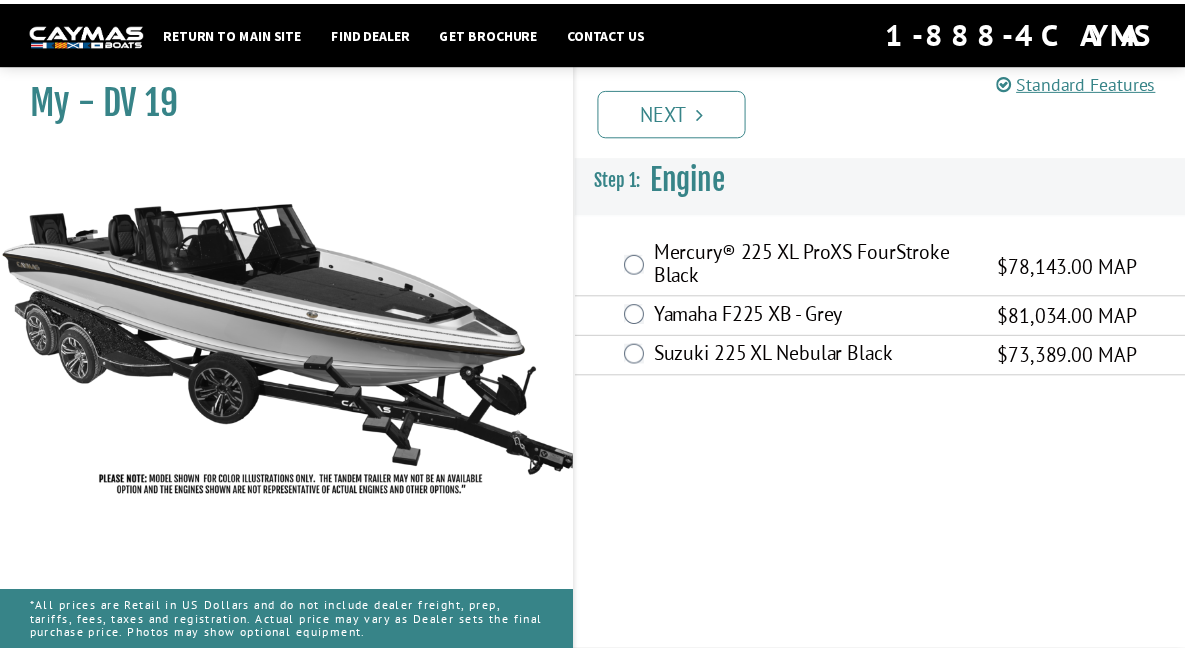 scroll, scrollTop: 0, scrollLeft: 0, axis: both 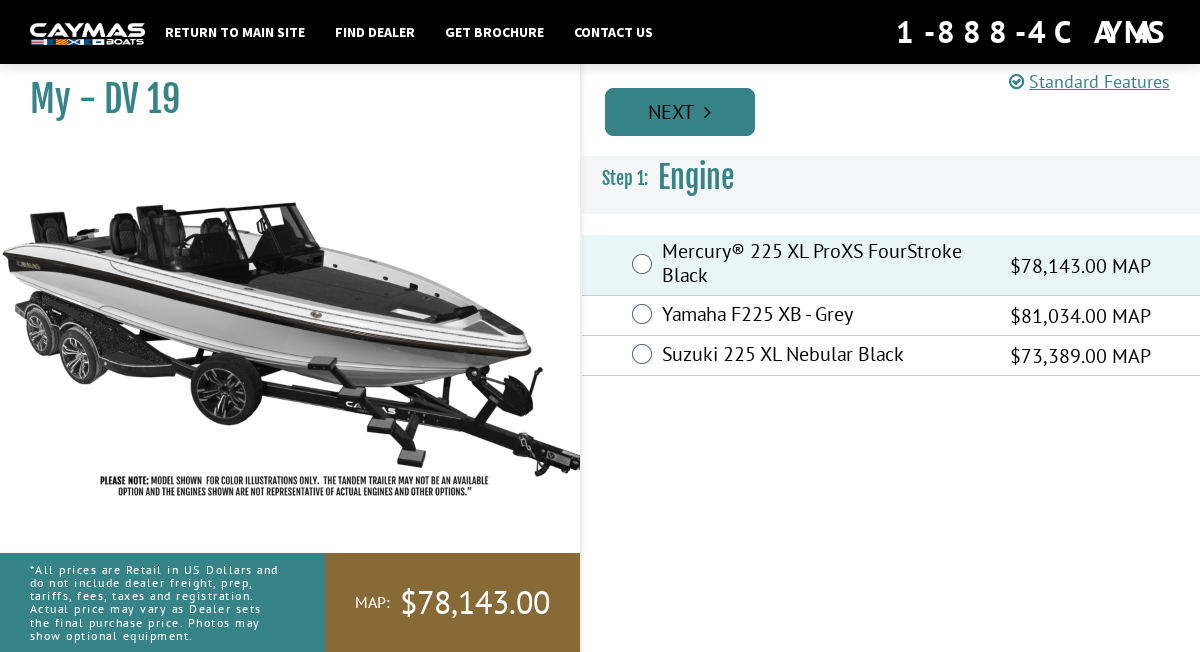 click on "Next" at bounding box center (680, 112) 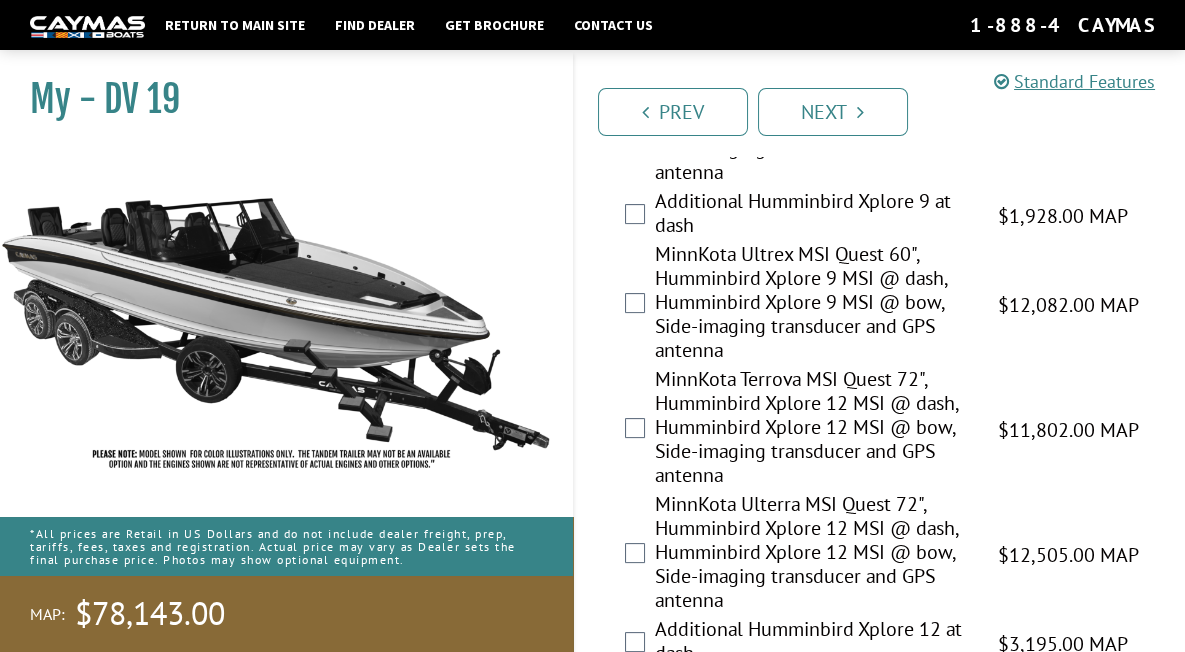 scroll, scrollTop: 899, scrollLeft: 0, axis: vertical 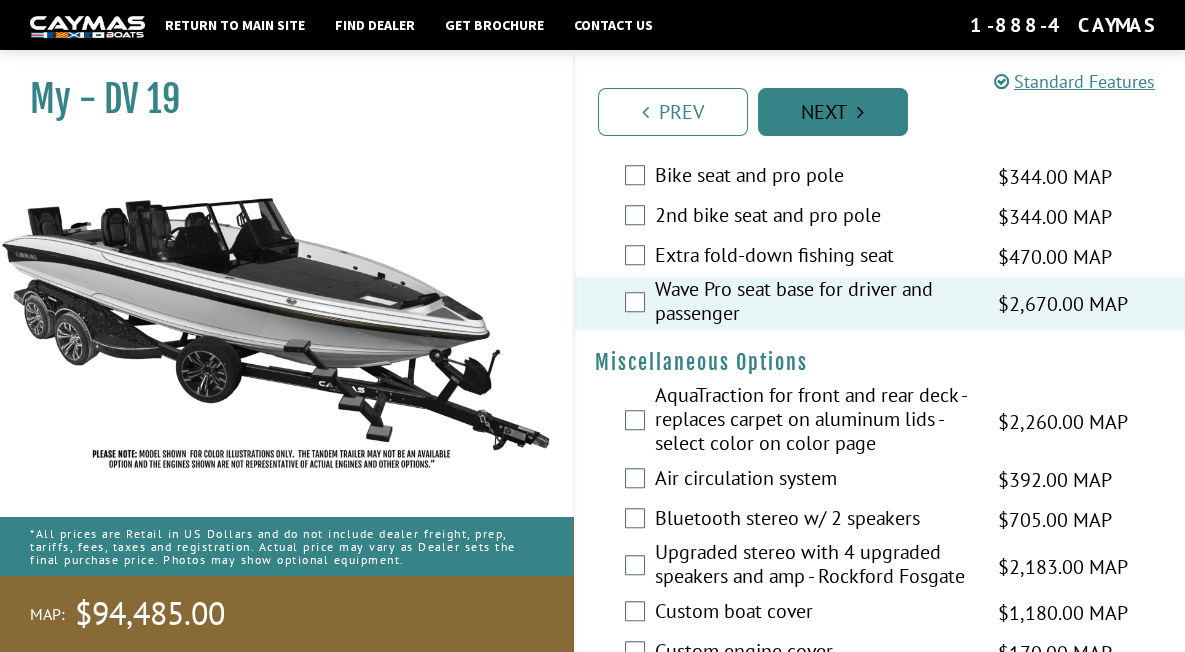 click on "Next" at bounding box center (833, 112) 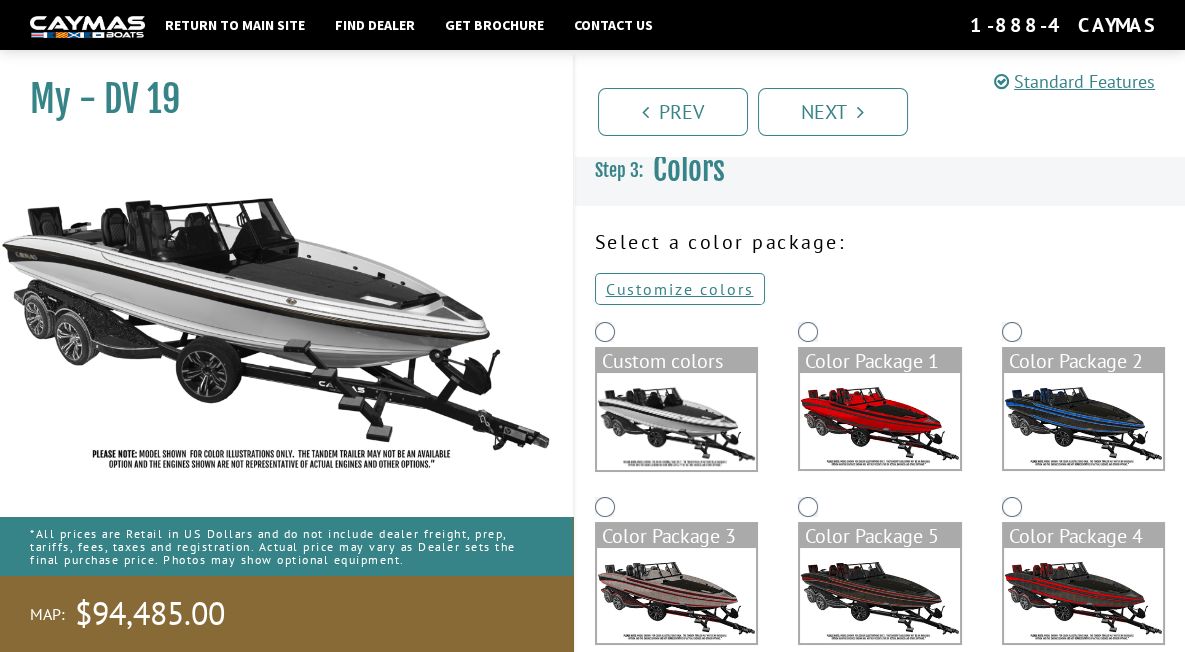 scroll, scrollTop: 0, scrollLeft: 0, axis: both 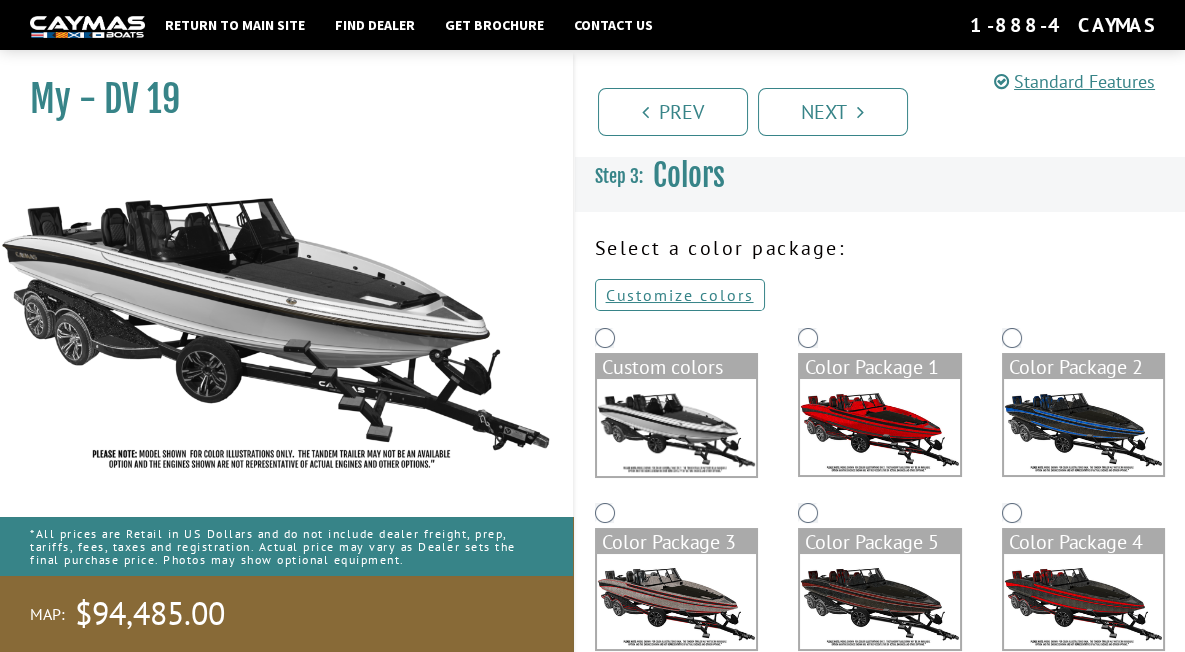 click at bounding box center [677, 427] 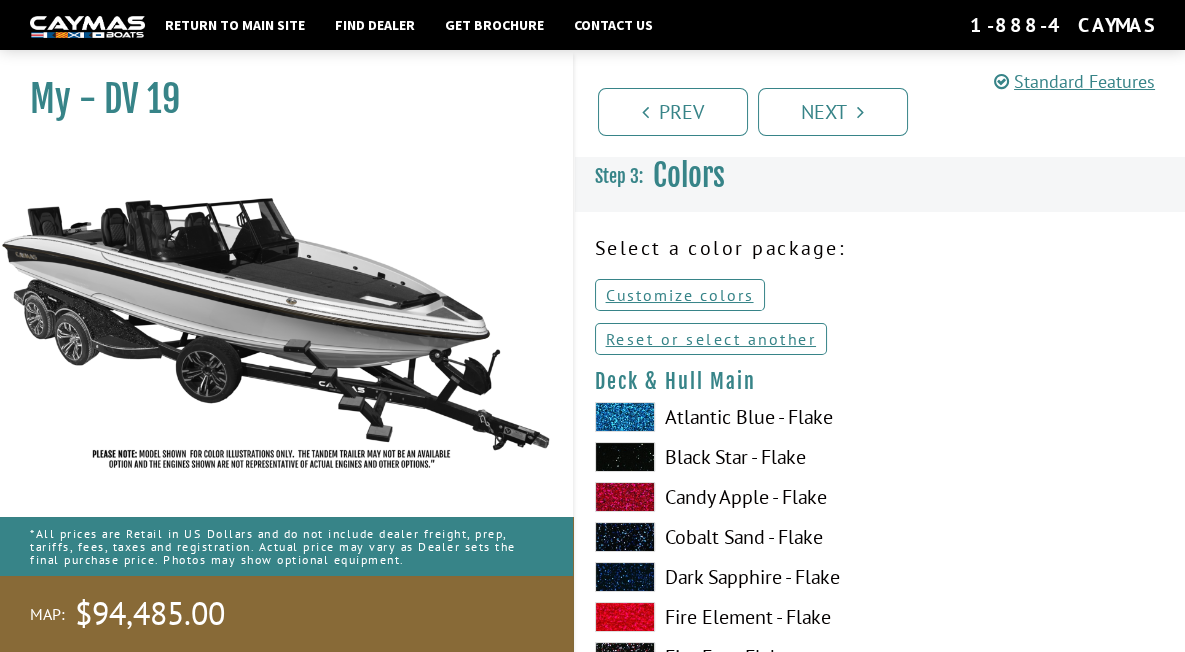 click on "Atlantic Blue - Flake" at bounding box center [727, 417] 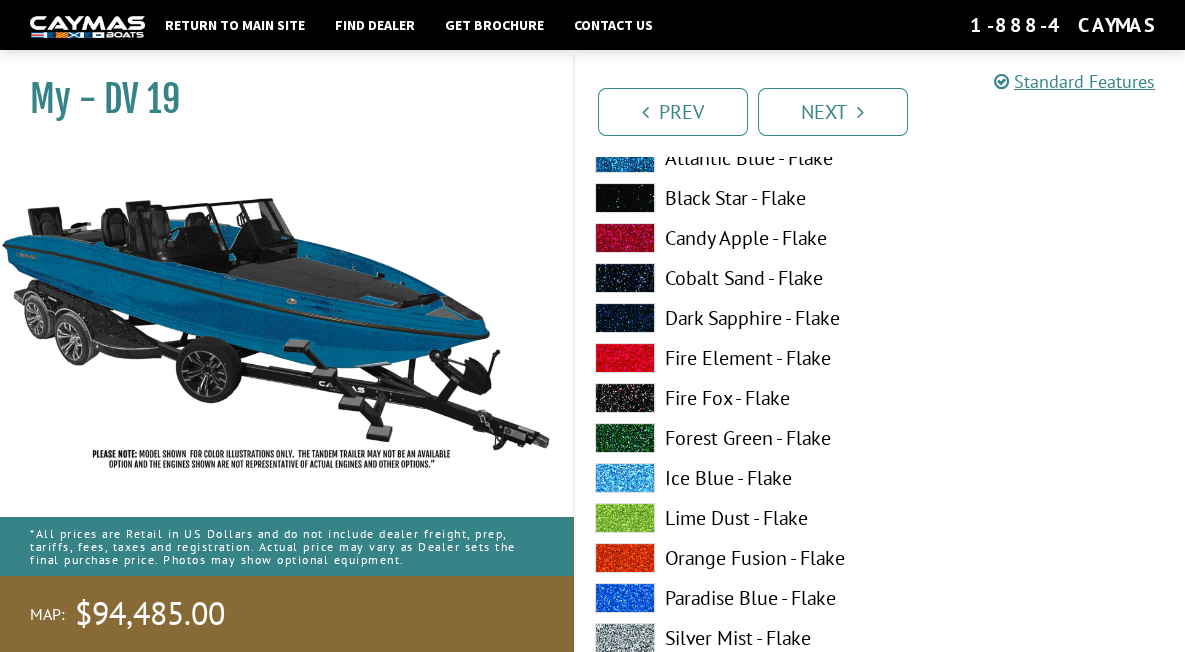 scroll, scrollTop: 299, scrollLeft: 0, axis: vertical 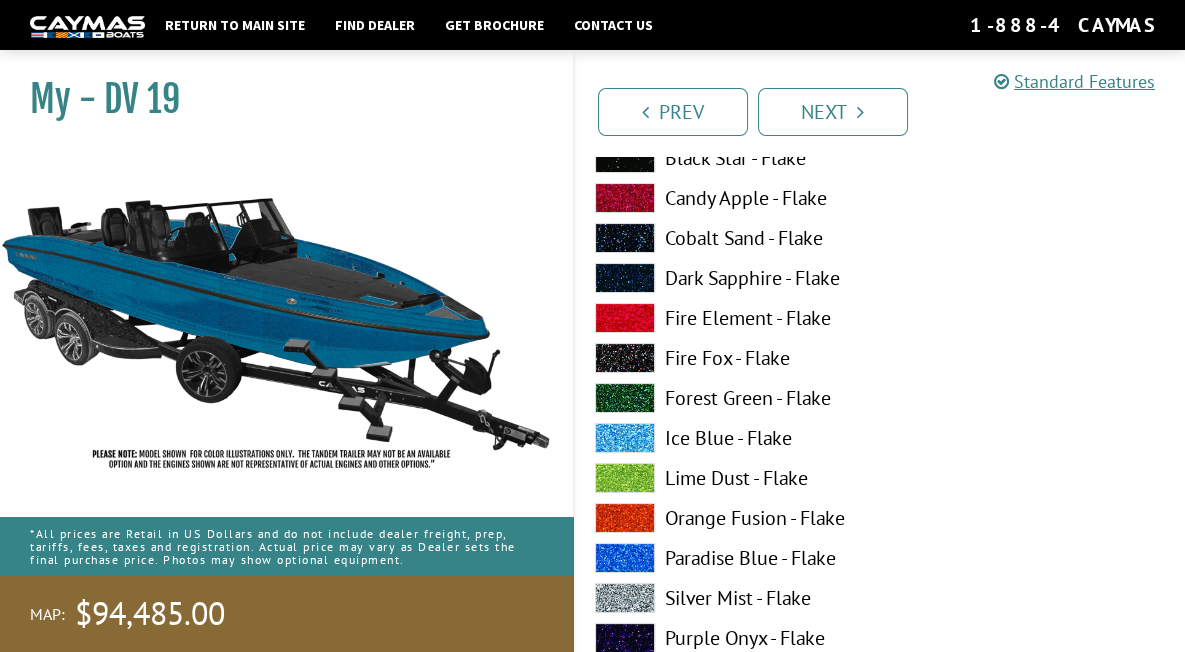 click at bounding box center (625, 598) 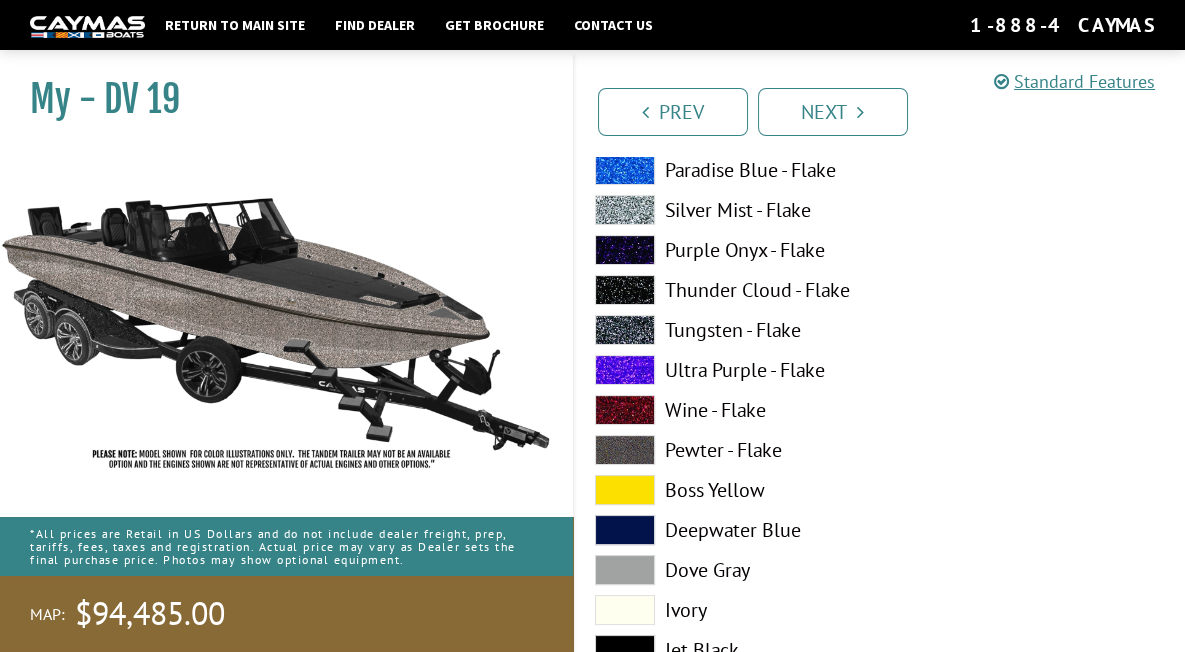 scroll, scrollTop: 800, scrollLeft: 0, axis: vertical 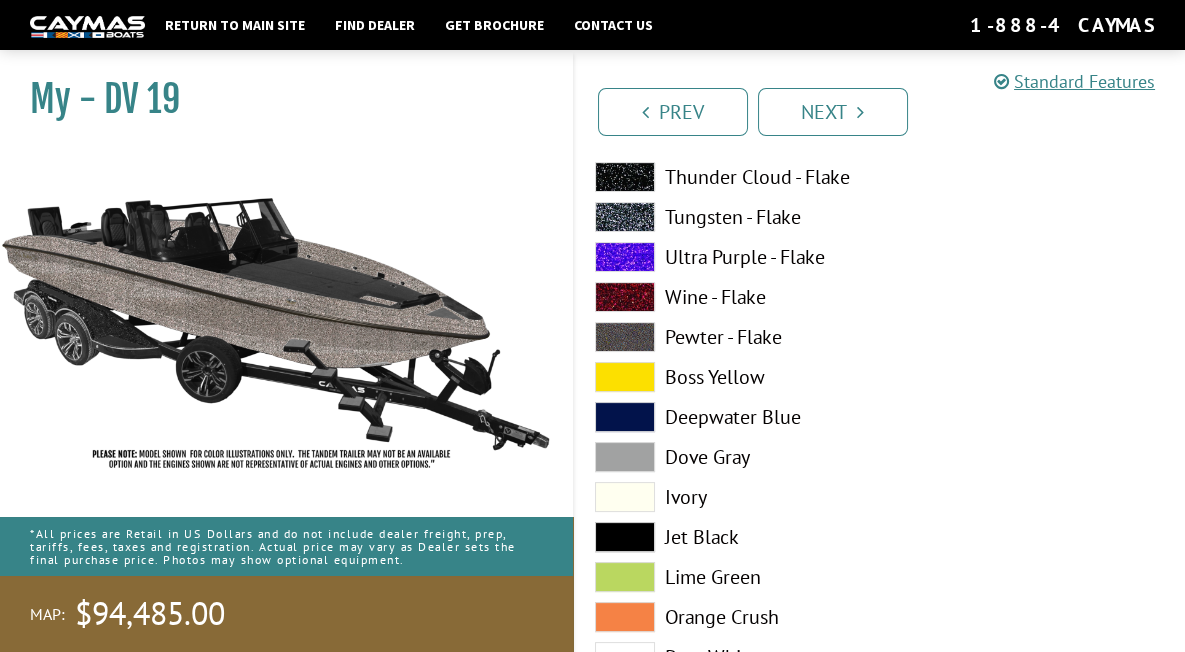 click at bounding box center (625, 497) 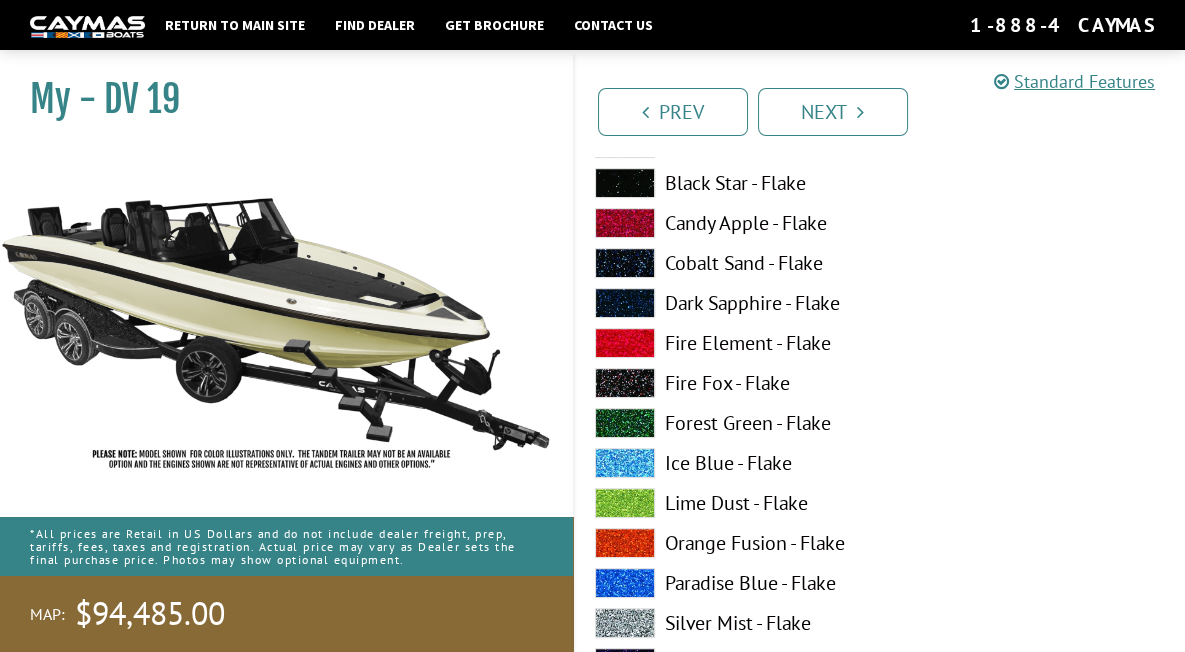 scroll, scrollTop: 1499, scrollLeft: 0, axis: vertical 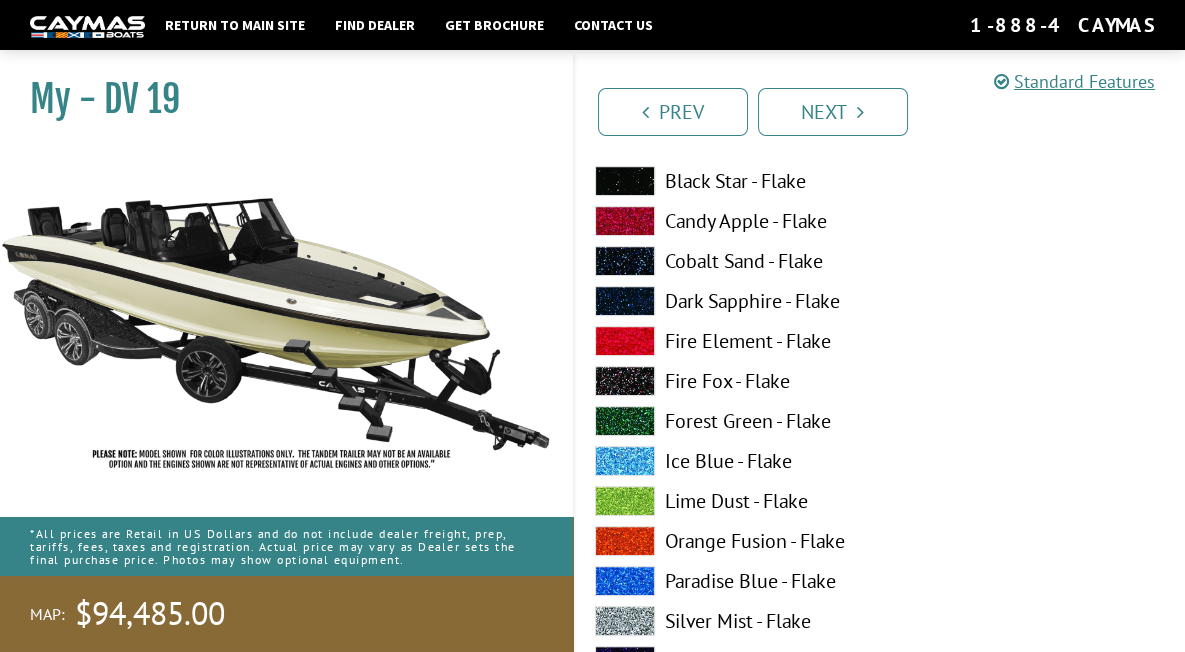 click at bounding box center (625, 221) 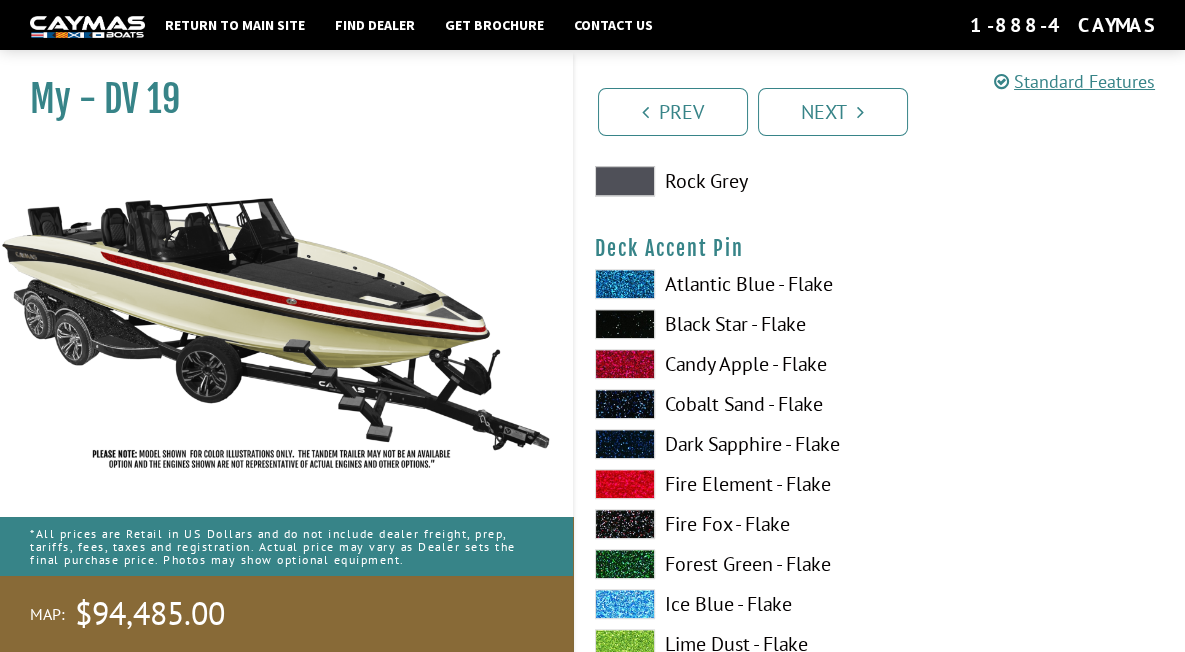 scroll, scrollTop: 2600, scrollLeft: 0, axis: vertical 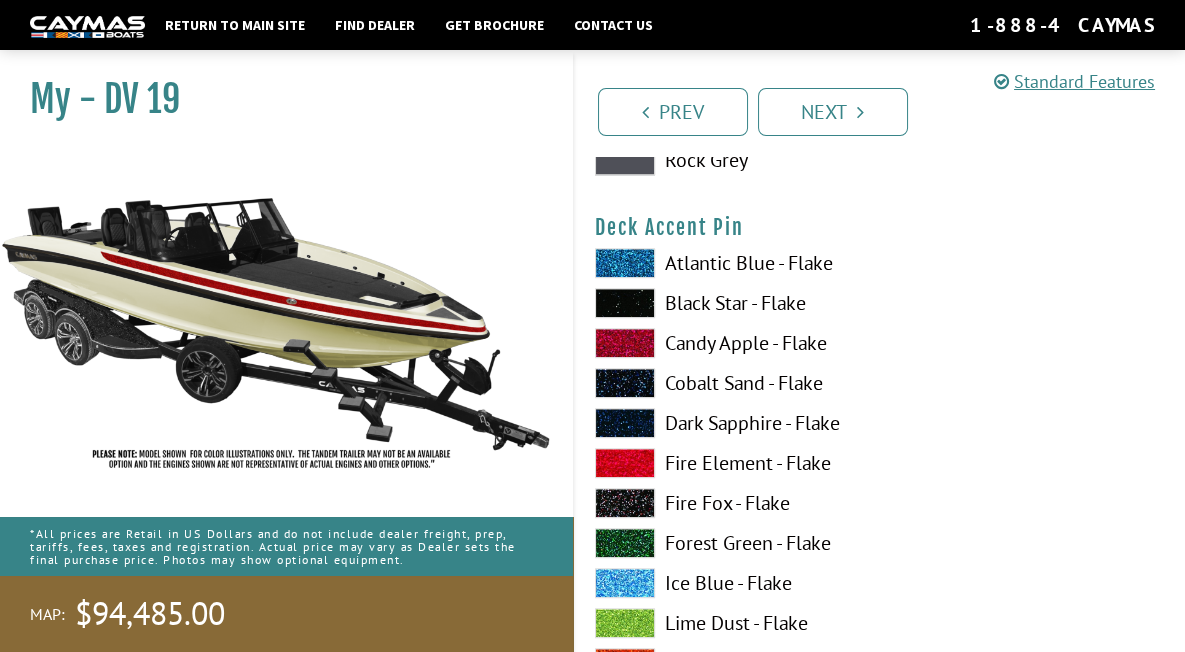 click at bounding box center (625, 463) 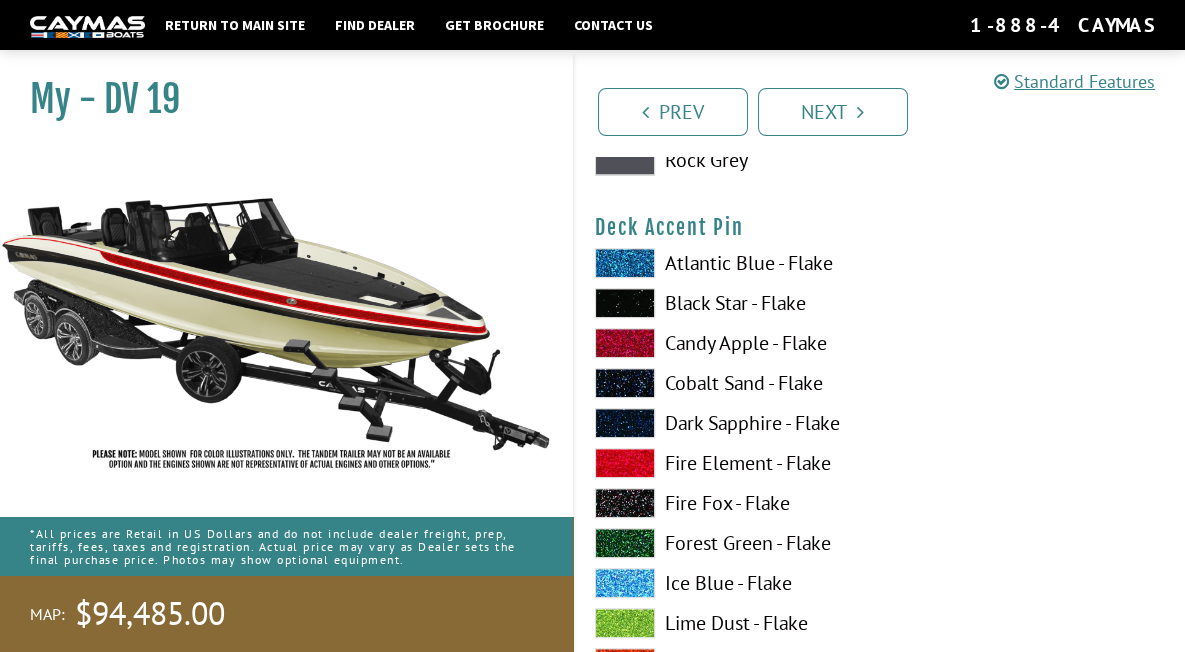click at bounding box center [625, 303] 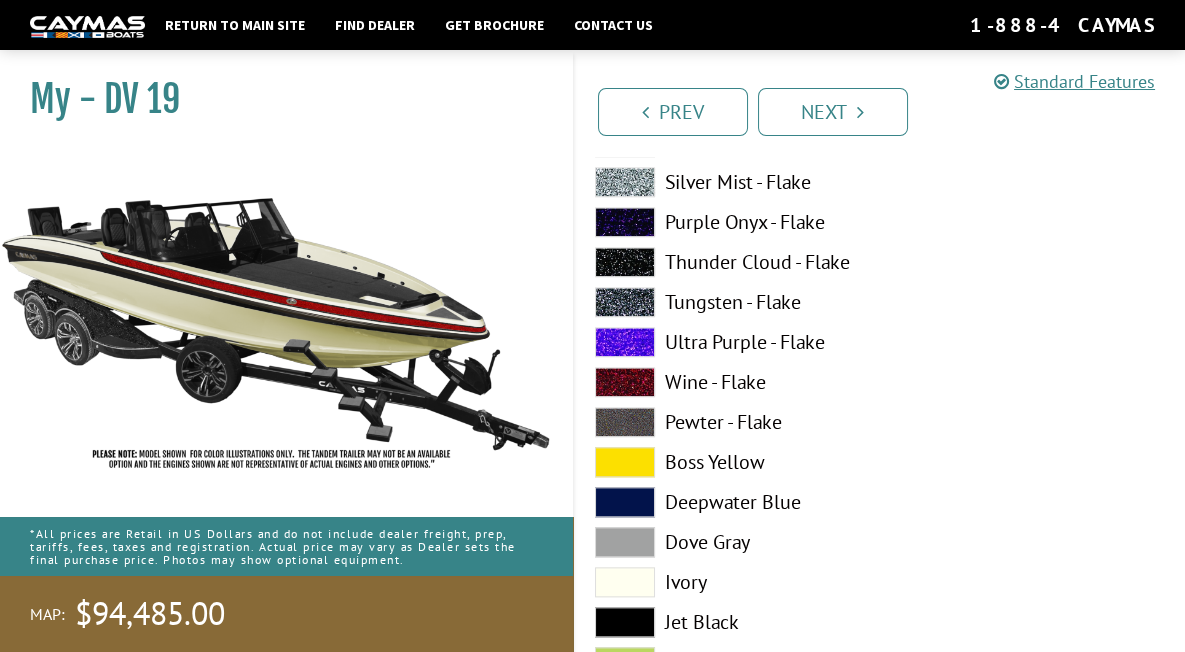 scroll, scrollTop: 4000, scrollLeft: 0, axis: vertical 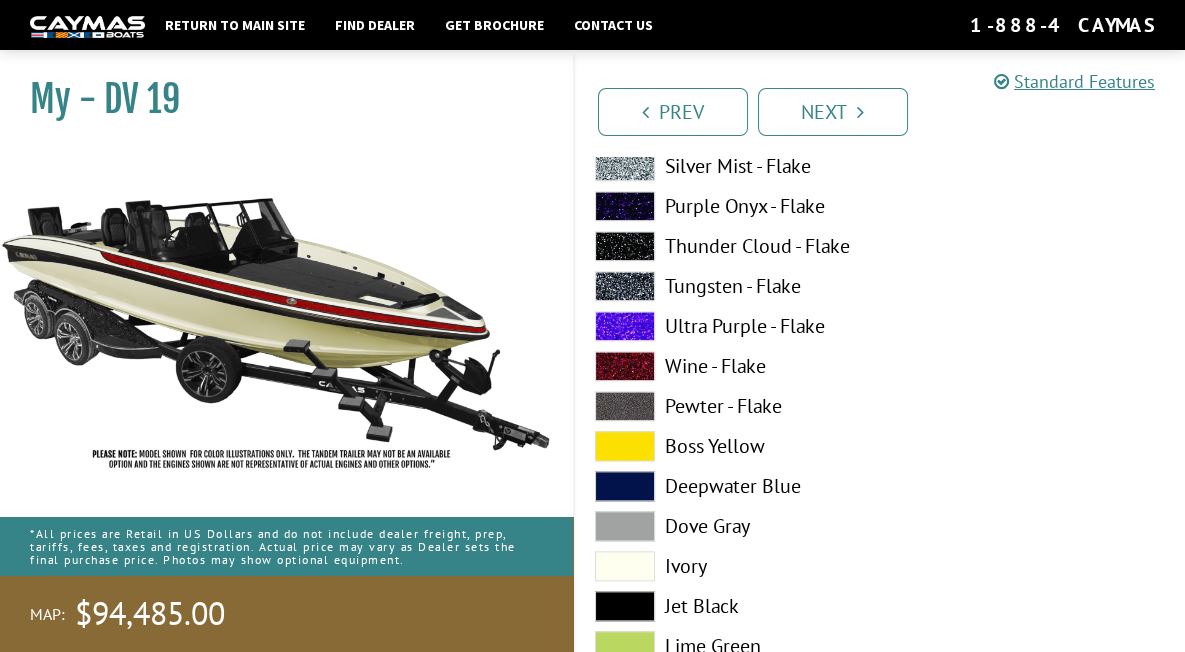 click at bounding box center [625, 566] 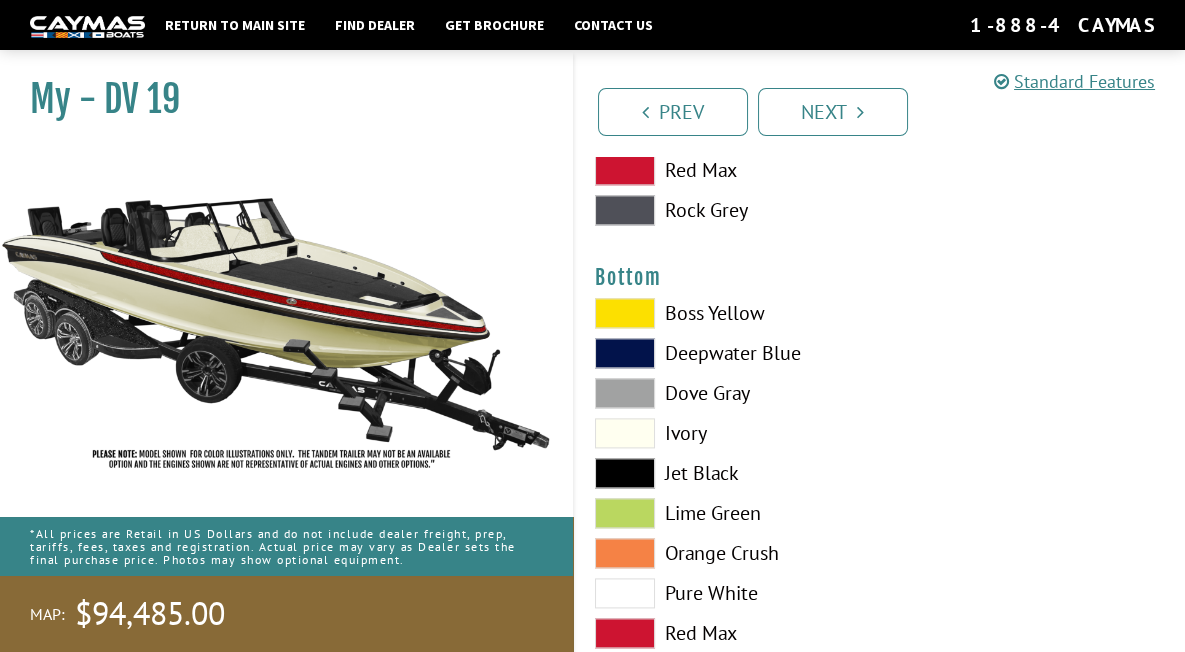 scroll, scrollTop: 4600, scrollLeft: 0, axis: vertical 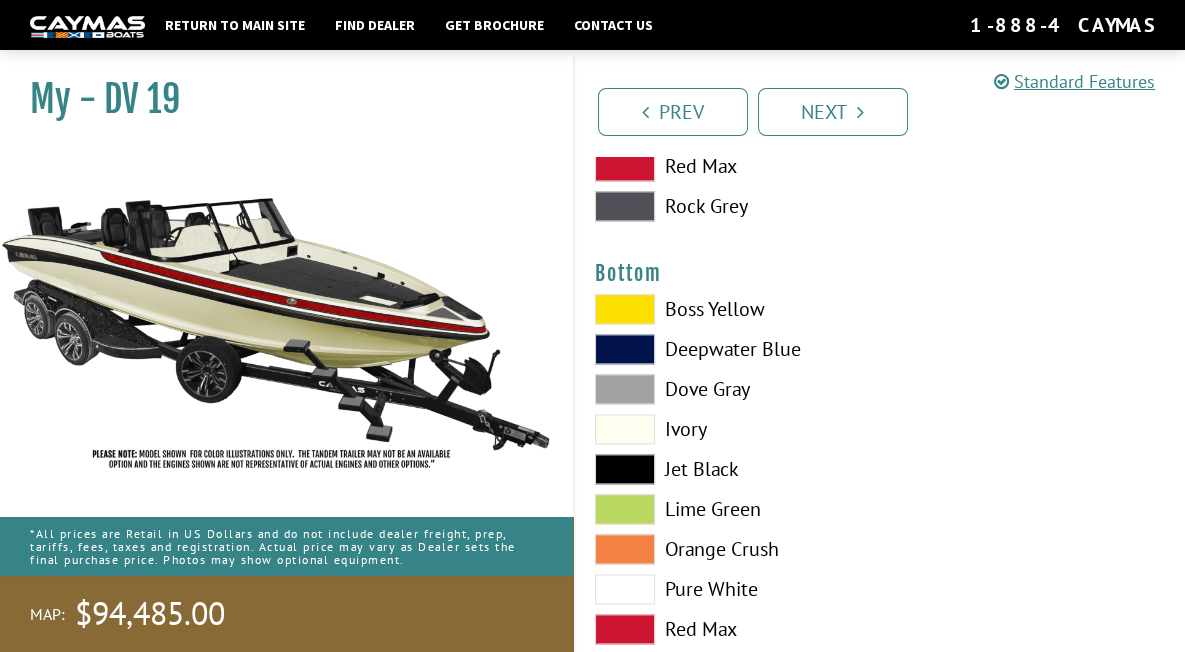 click at bounding box center [625, 389] 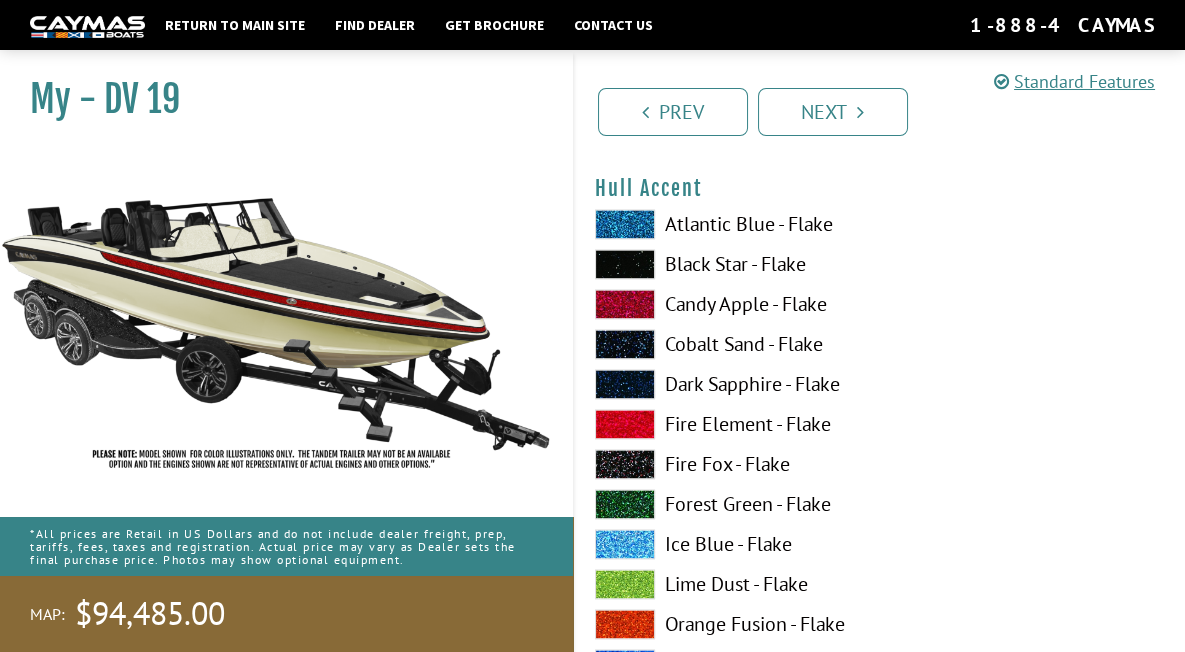 scroll, scrollTop: 5200, scrollLeft: 0, axis: vertical 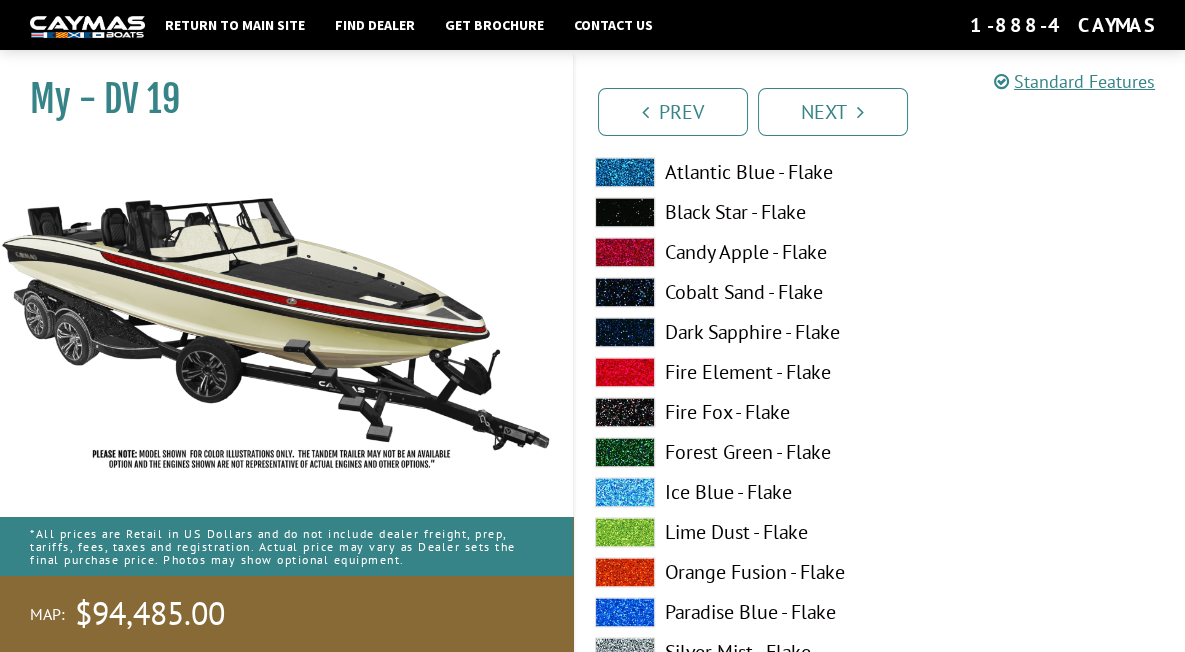 click at bounding box center (625, 372) 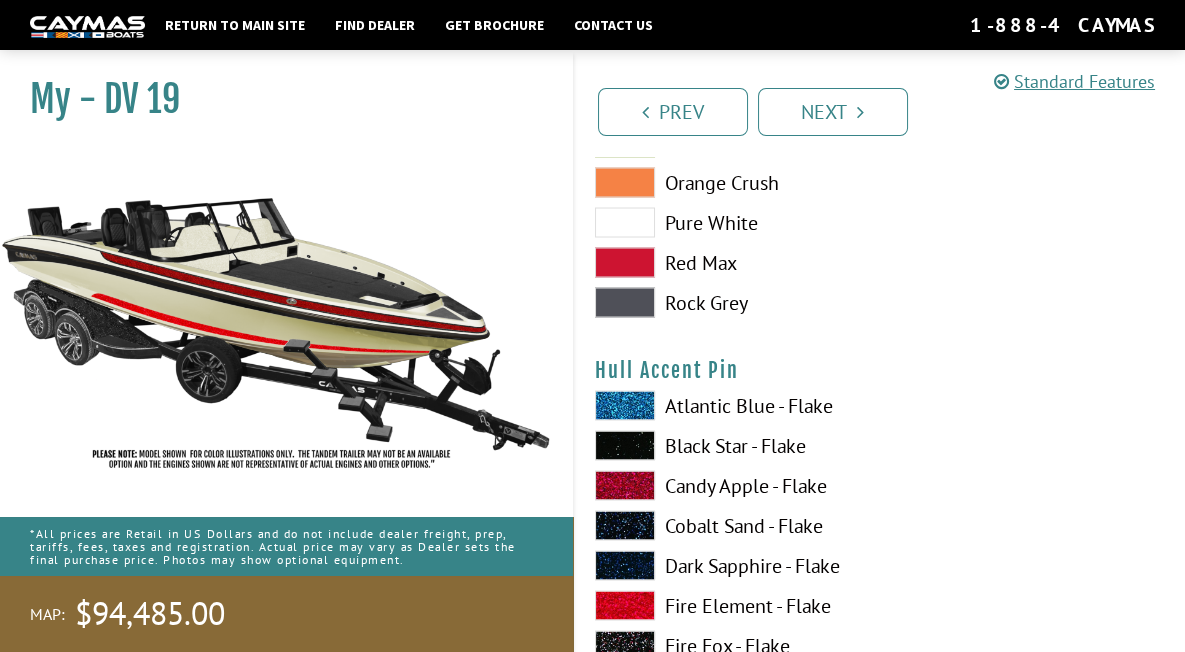 scroll, scrollTop: 6200, scrollLeft: 0, axis: vertical 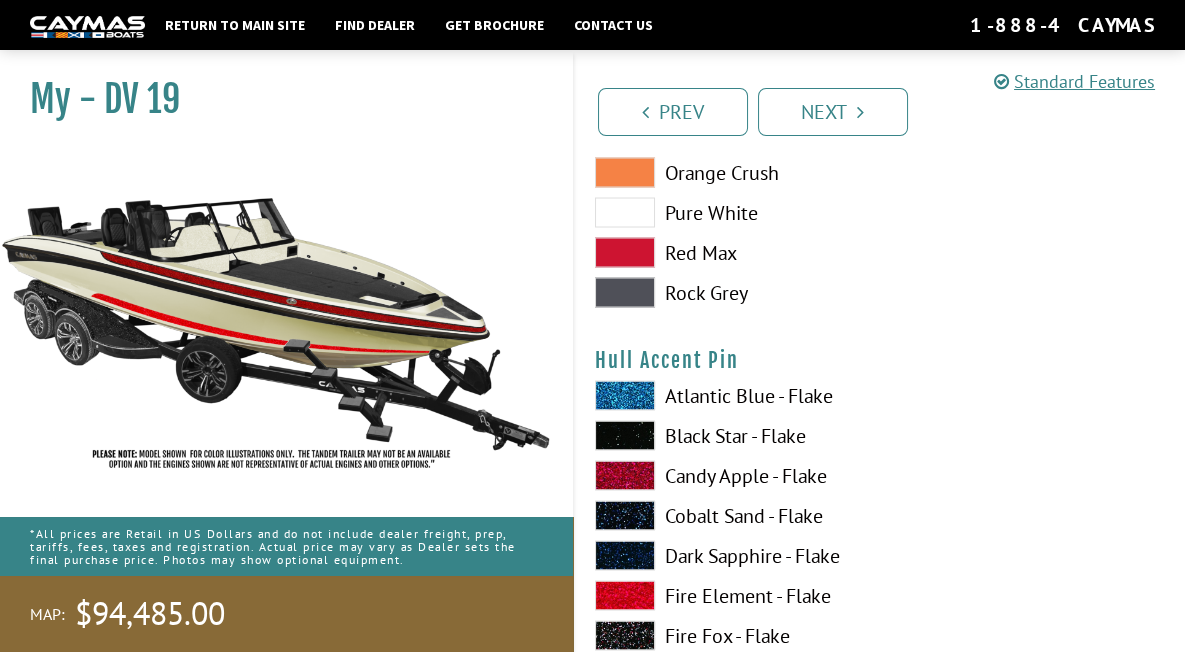 click at bounding box center [625, 435] 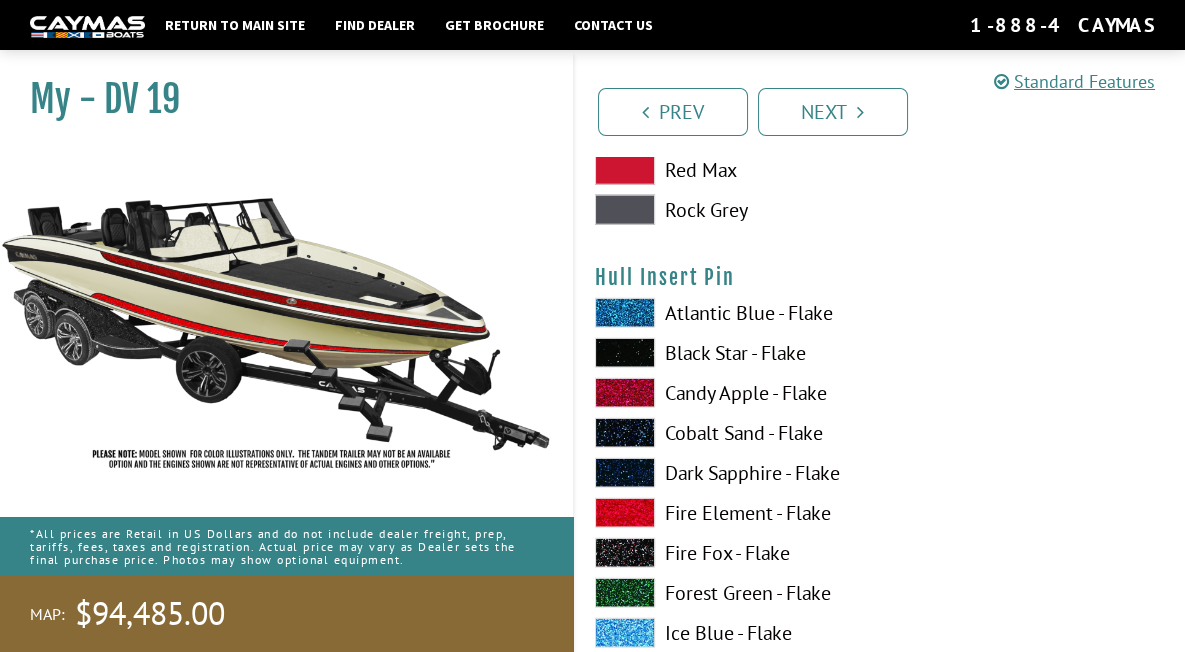 scroll, scrollTop: 8400, scrollLeft: 0, axis: vertical 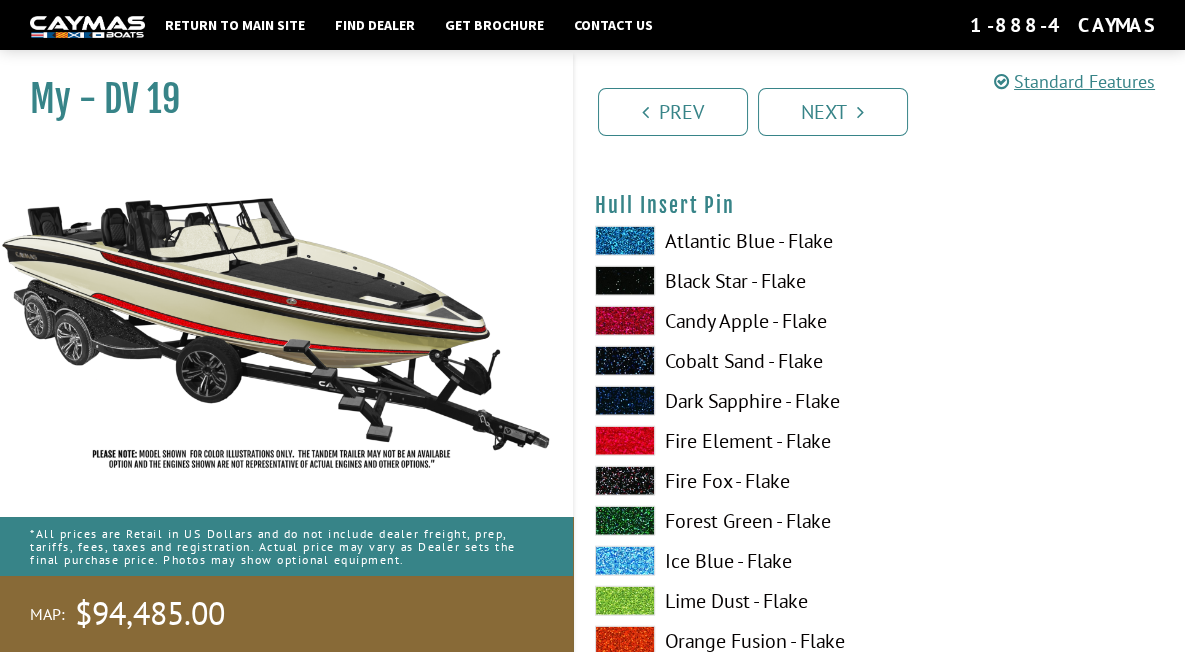 click at bounding box center (625, 441) 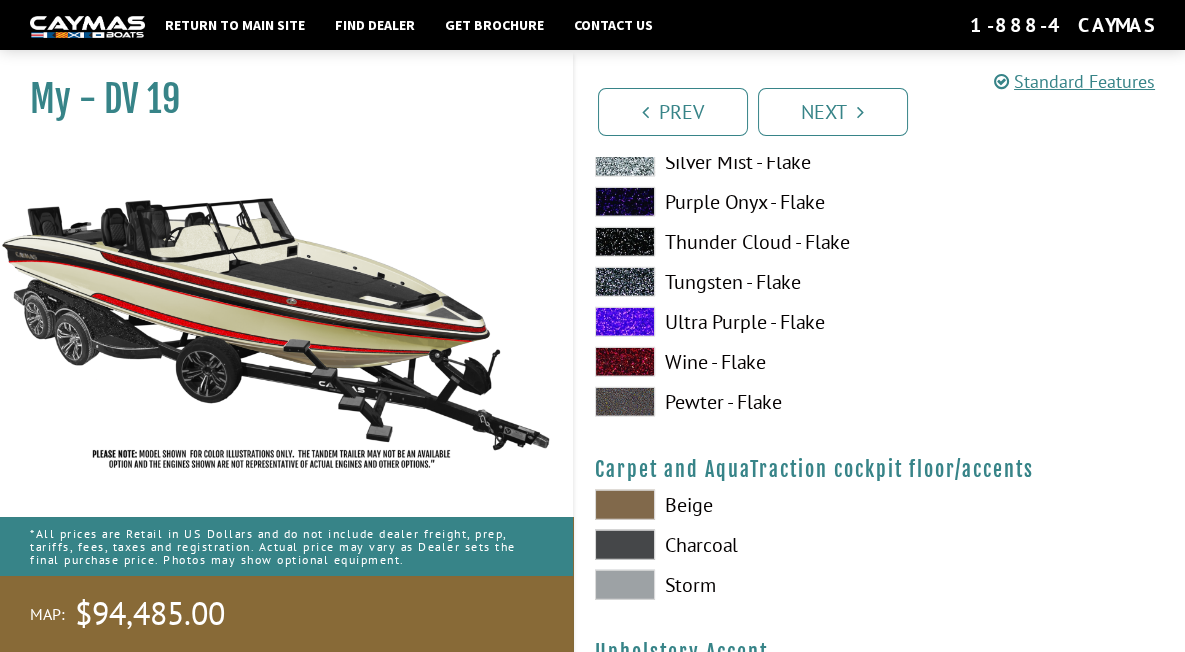 scroll, scrollTop: 9000, scrollLeft: 0, axis: vertical 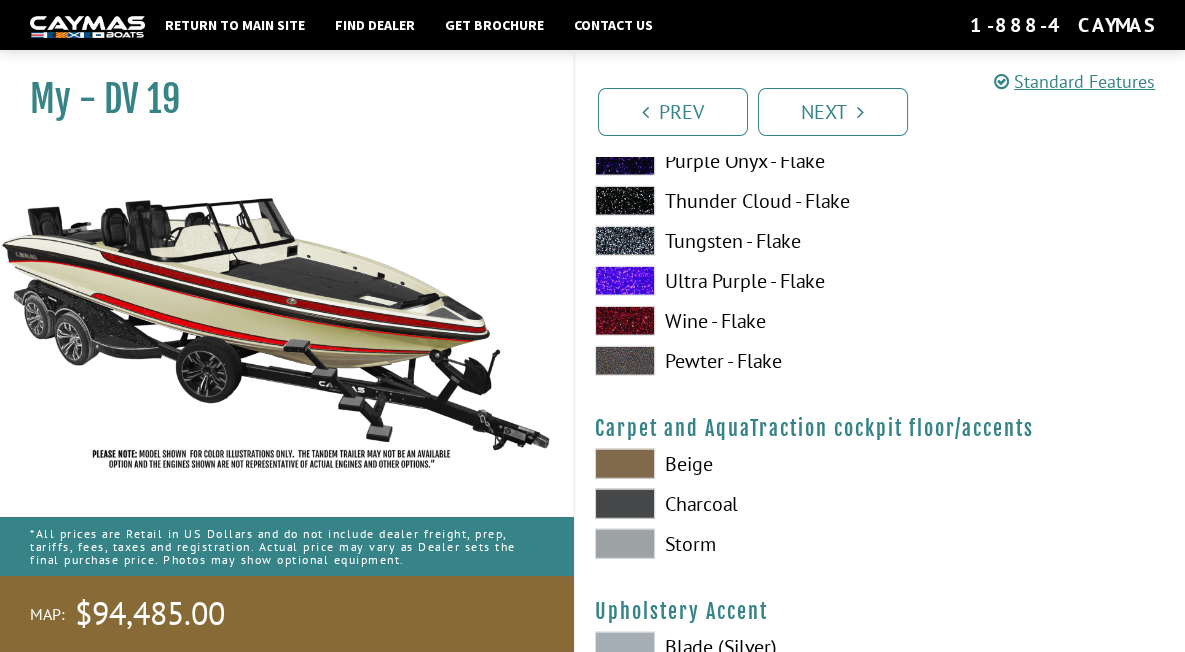 click at bounding box center [625, 544] 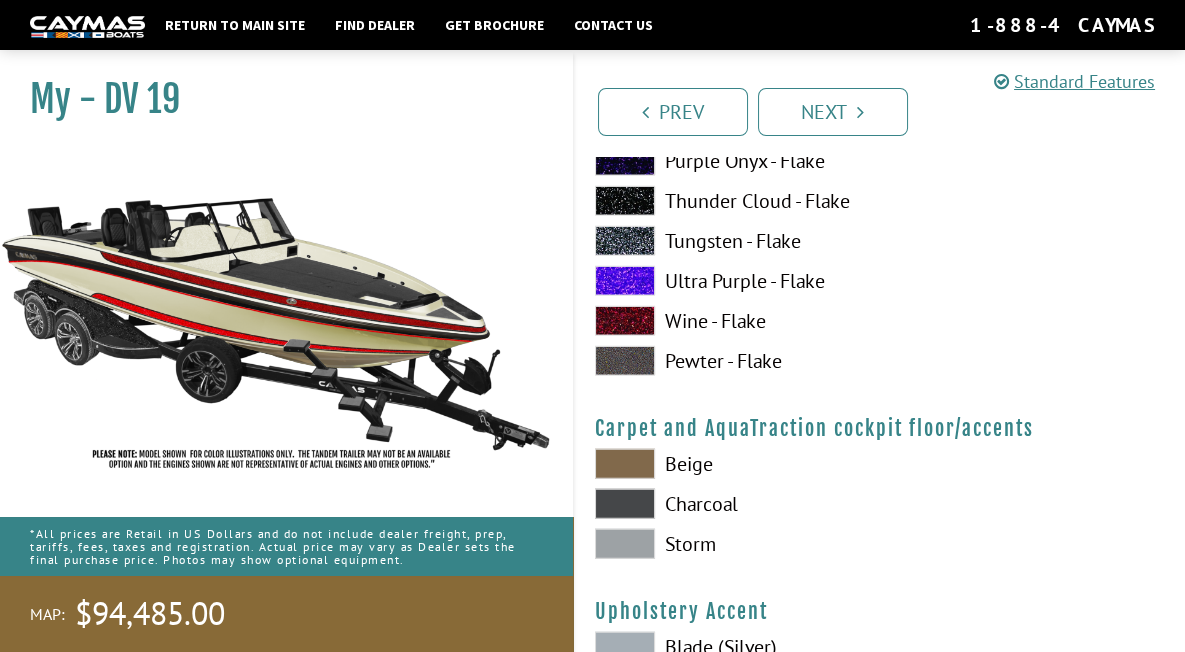click at bounding box center [625, 544] 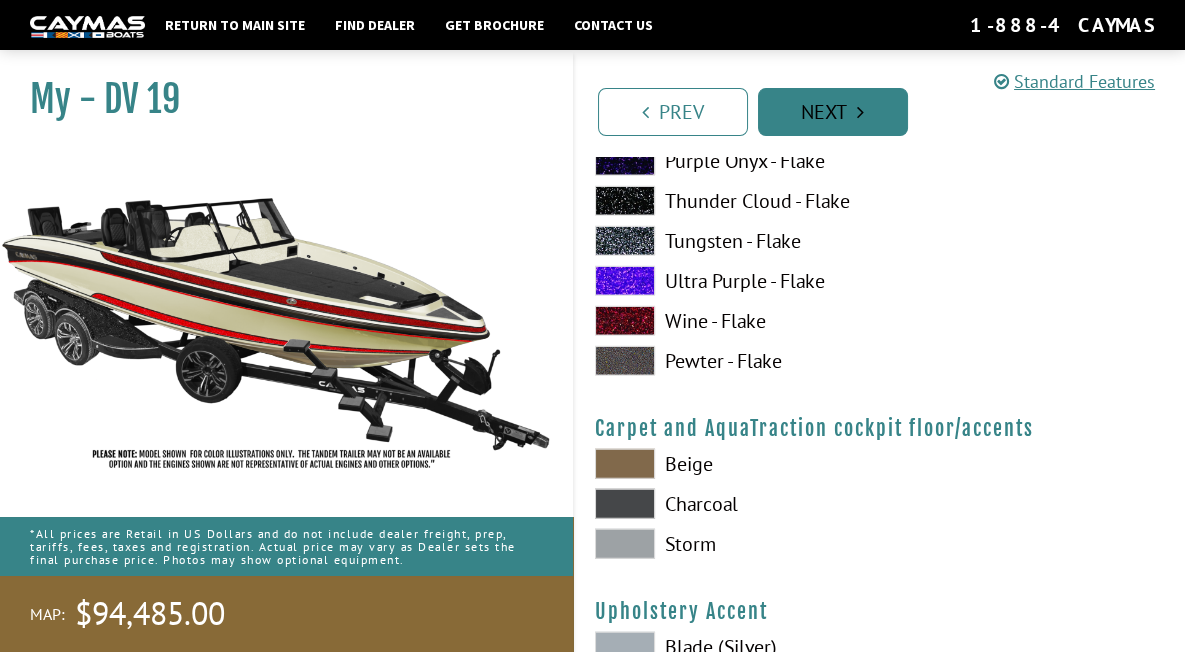 click on "Next" at bounding box center [833, 112] 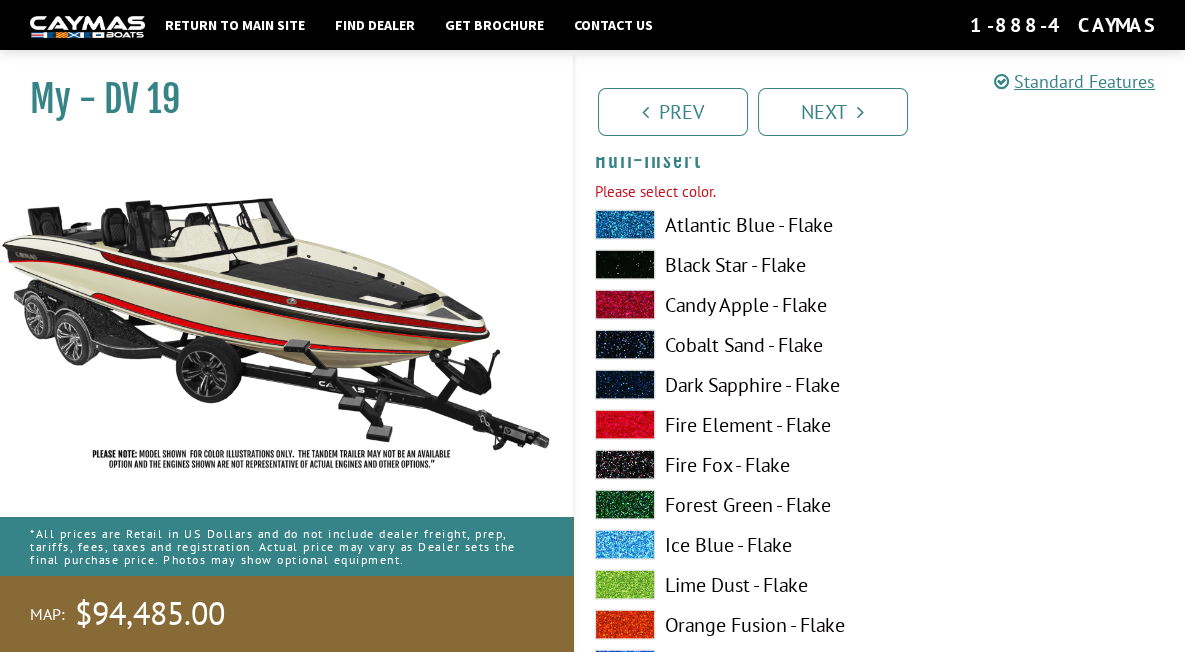 scroll, scrollTop: 7204, scrollLeft: 0, axis: vertical 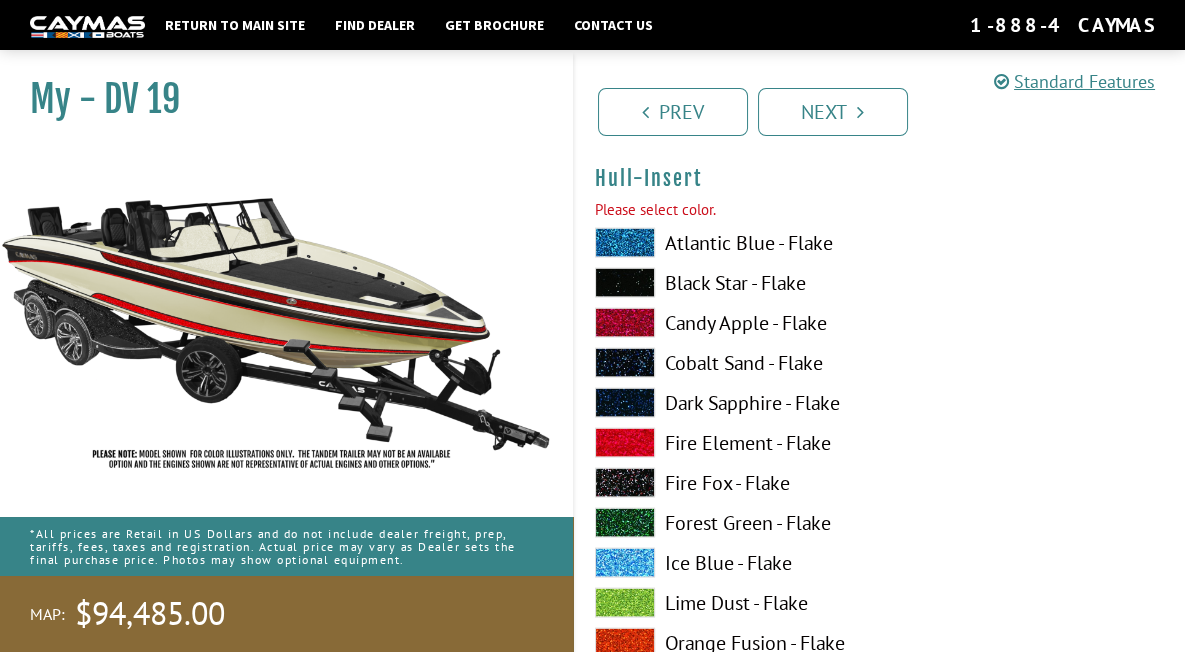 click at bounding box center [625, 243] 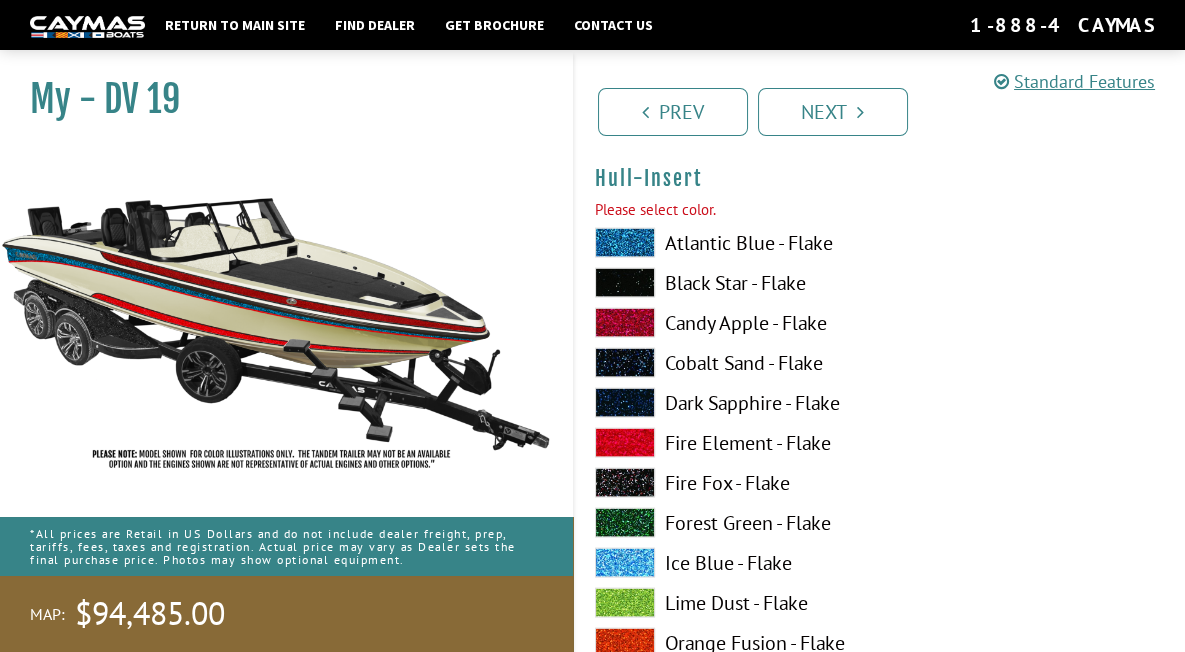 click at bounding box center [625, 323] 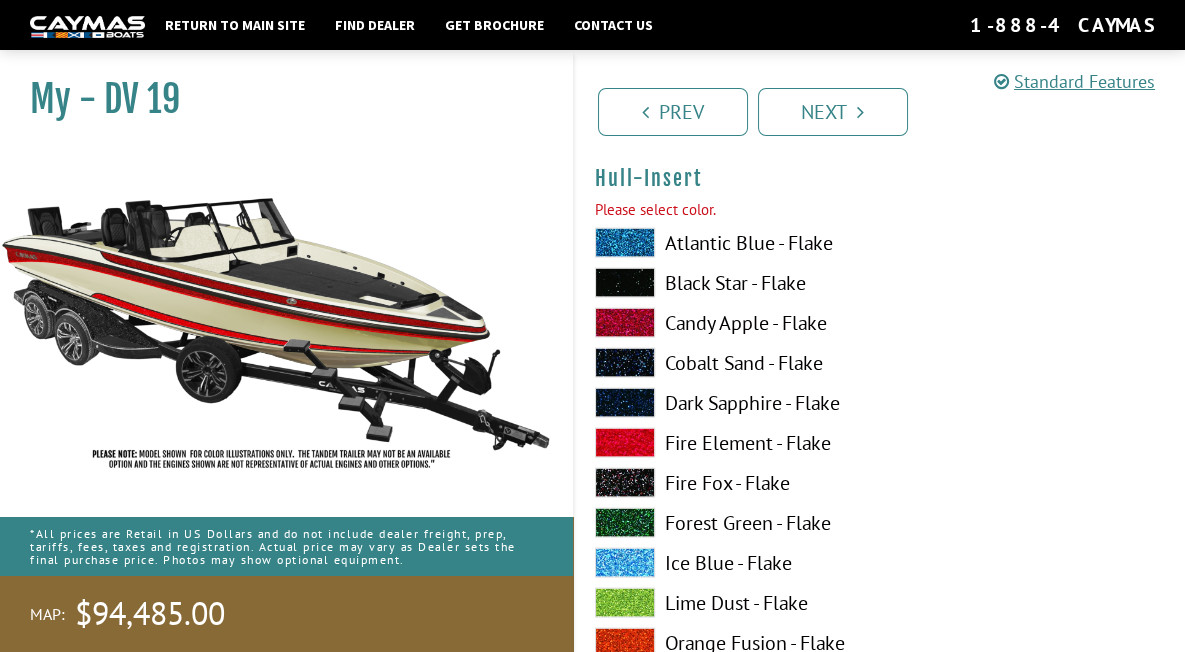 click at bounding box center (625, 363) 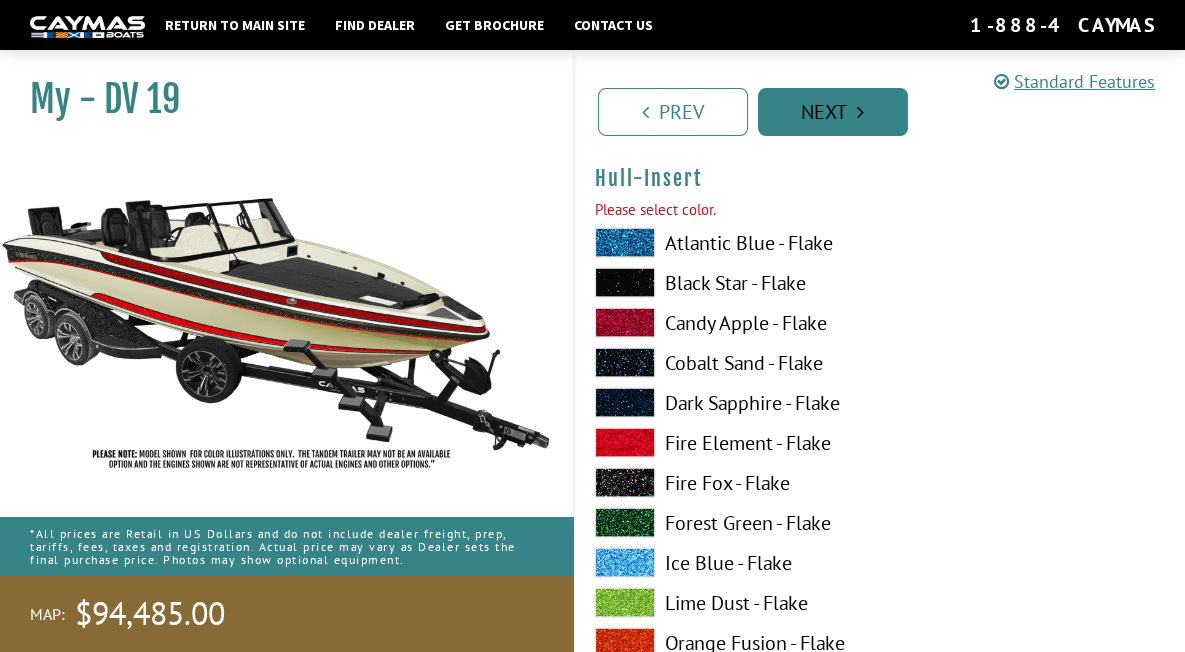 click on "Next" at bounding box center (833, 112) 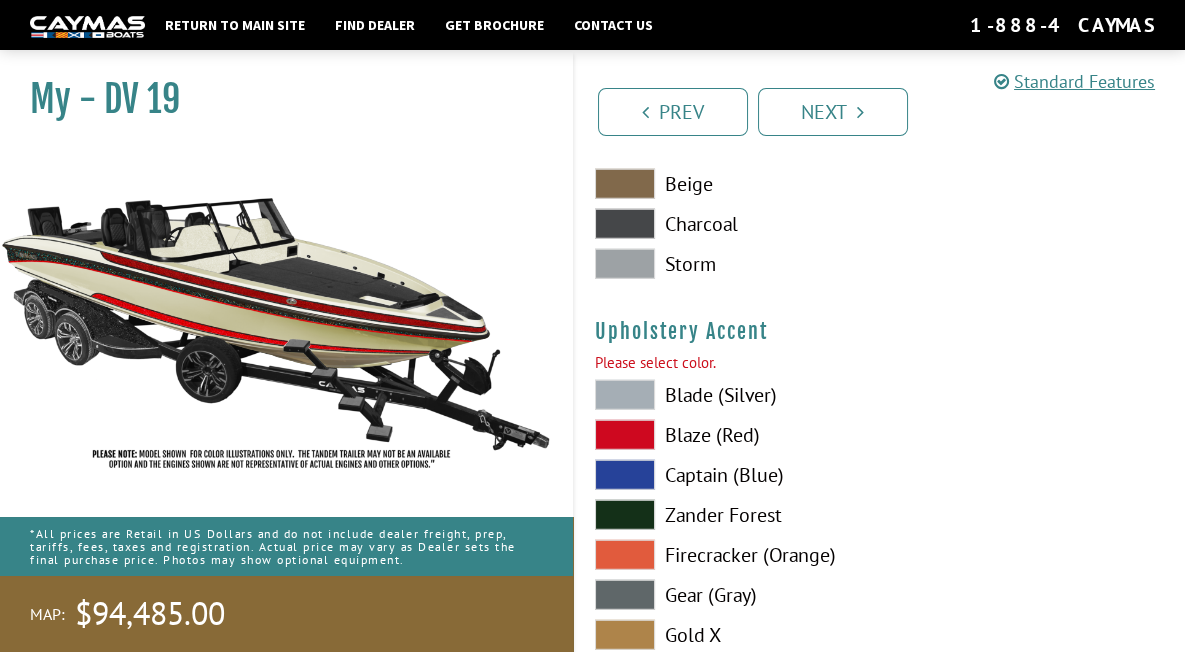 scroll, scrollTop: 9450, scrollLeft: 0, axis: vertical 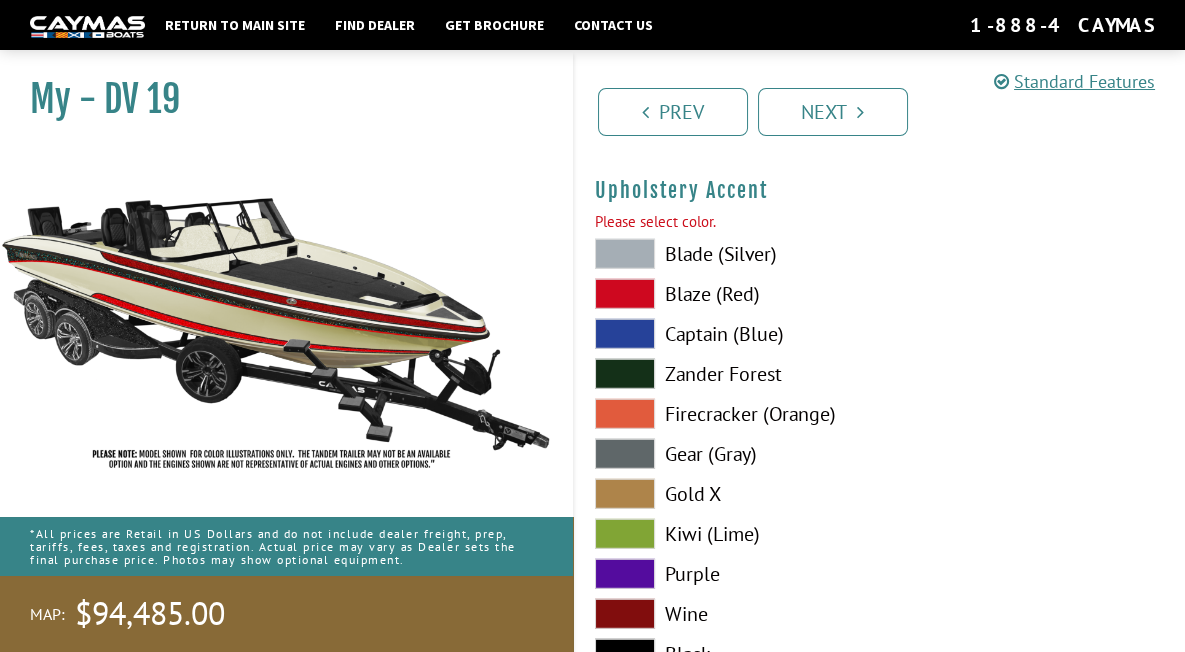 click at bounding box center (625, 254) 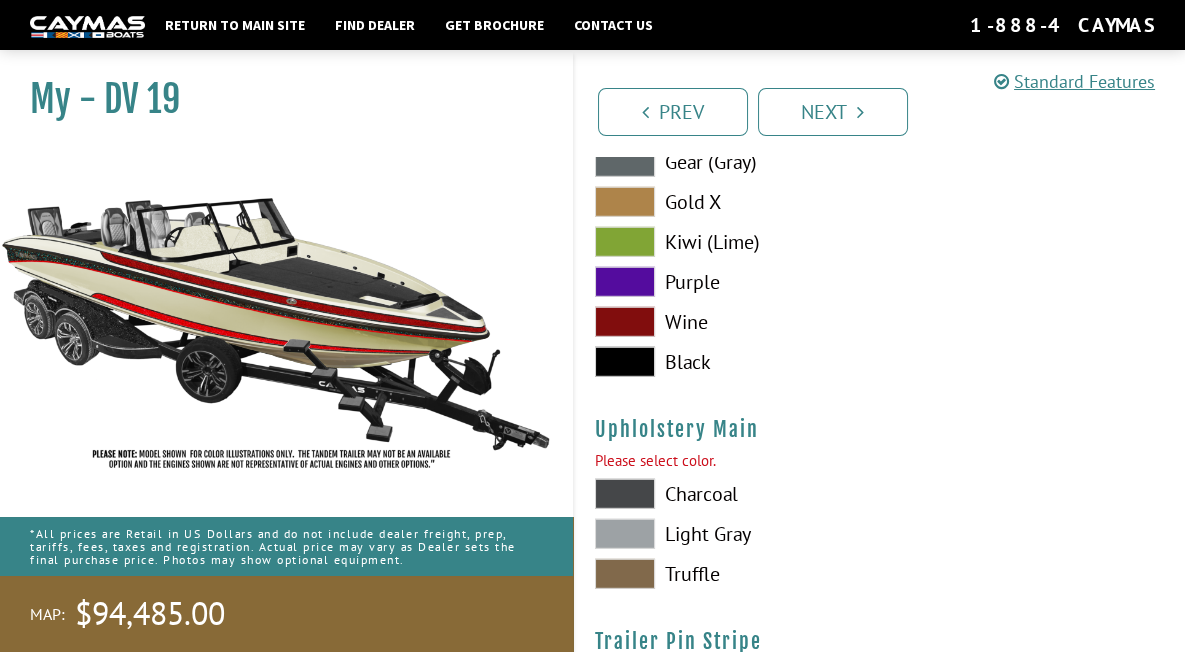 scroll, scrollTop: 9750, scrollLeft: 0, axis: vertical 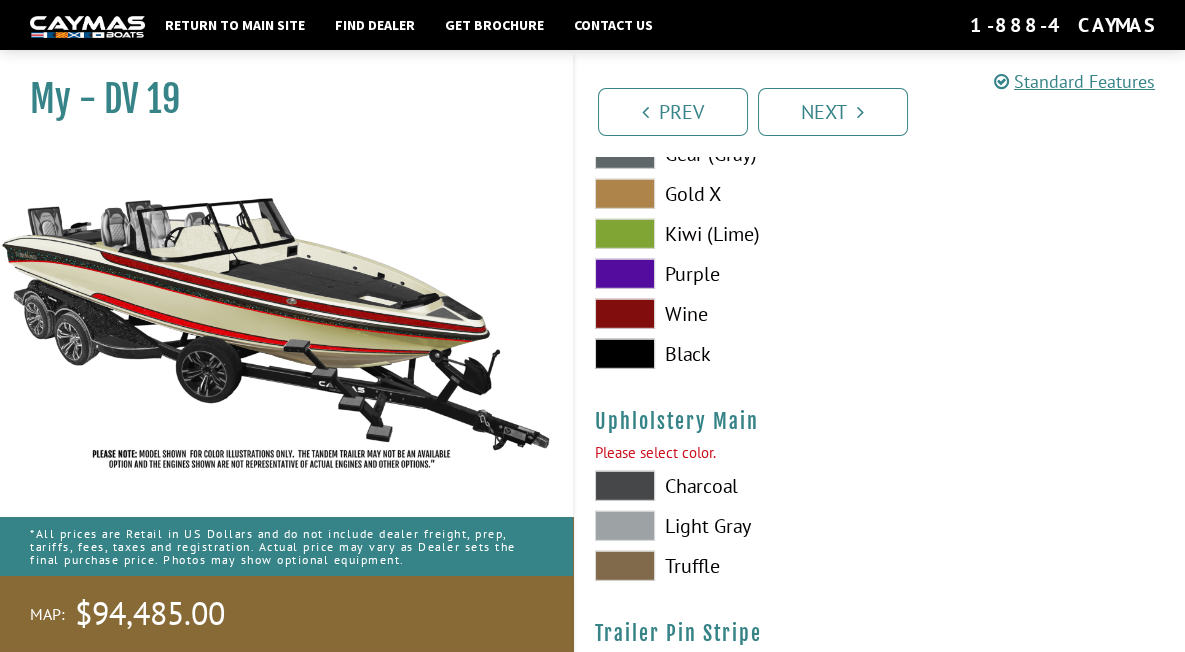 click at bounding box center [625, 486] 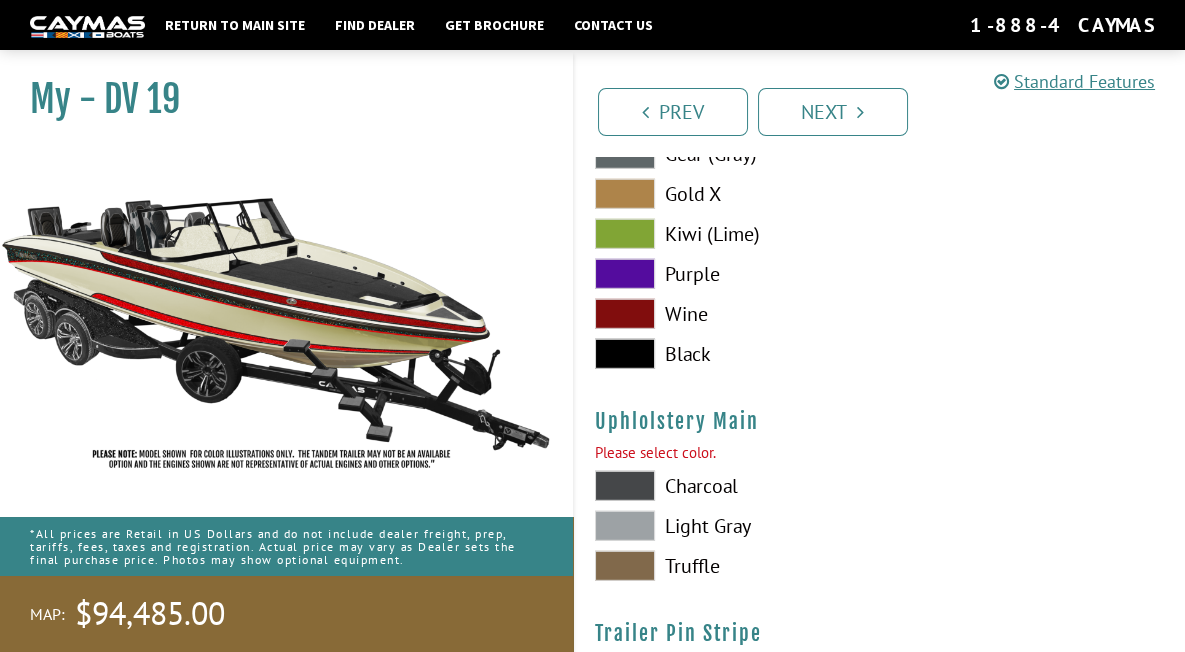 click at bounding box center (625, 526) 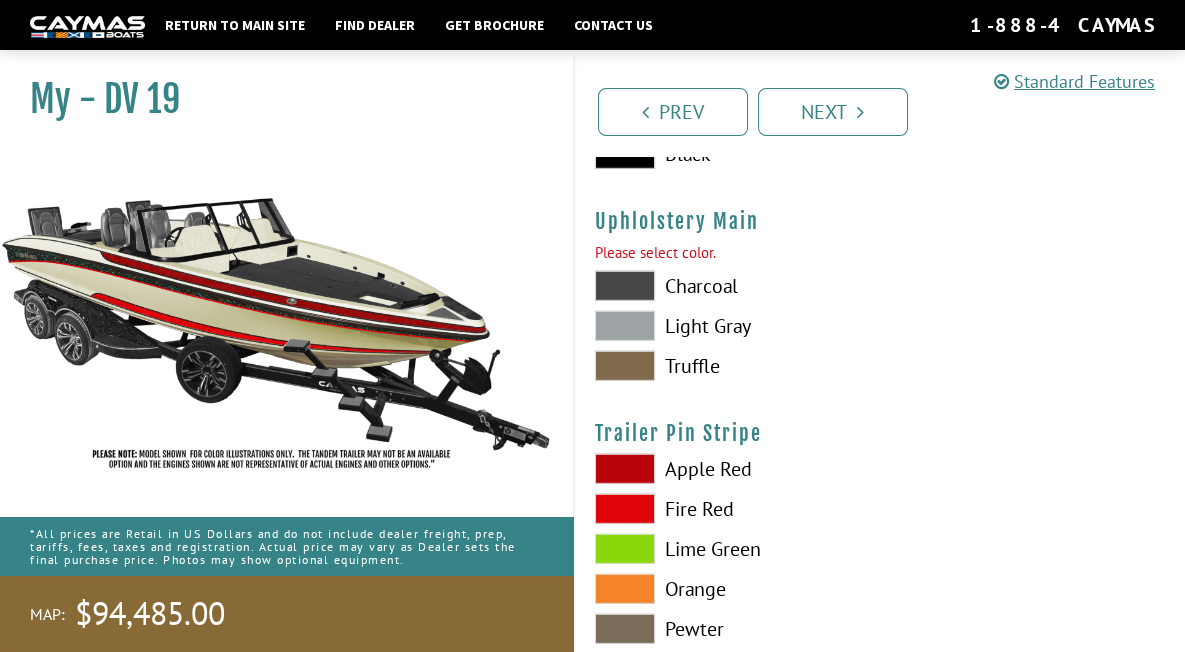 scroll, scrollTop: 10050, scrollLeft: 0, axis: vertical 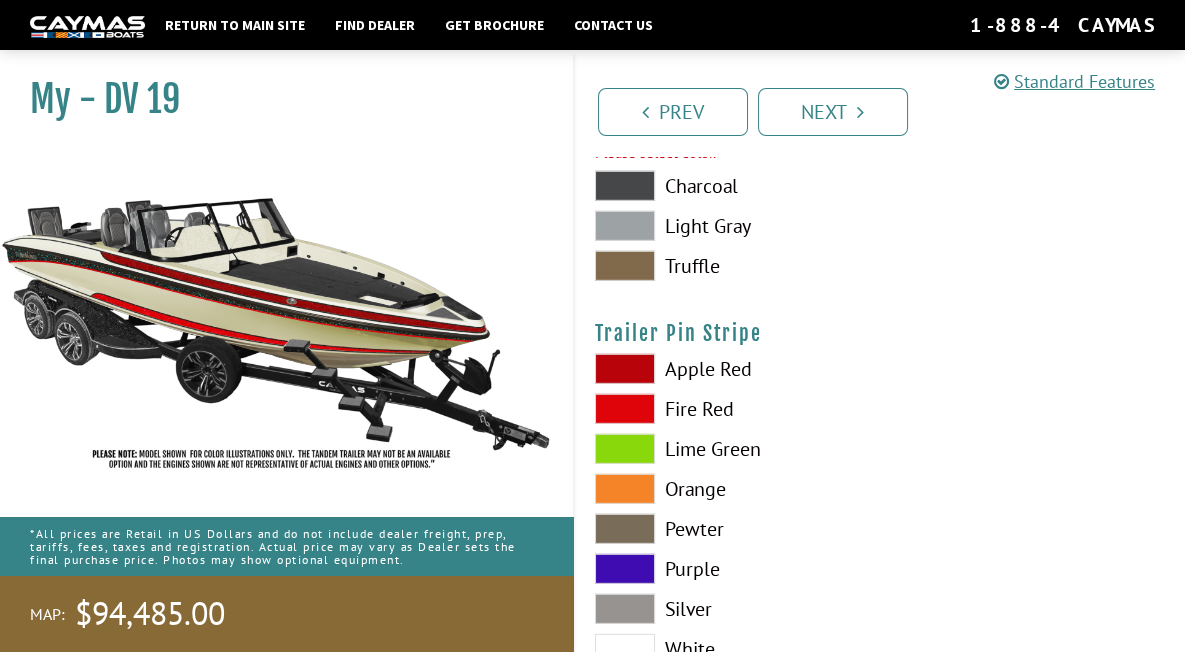 click at bounding box center [625, 369] 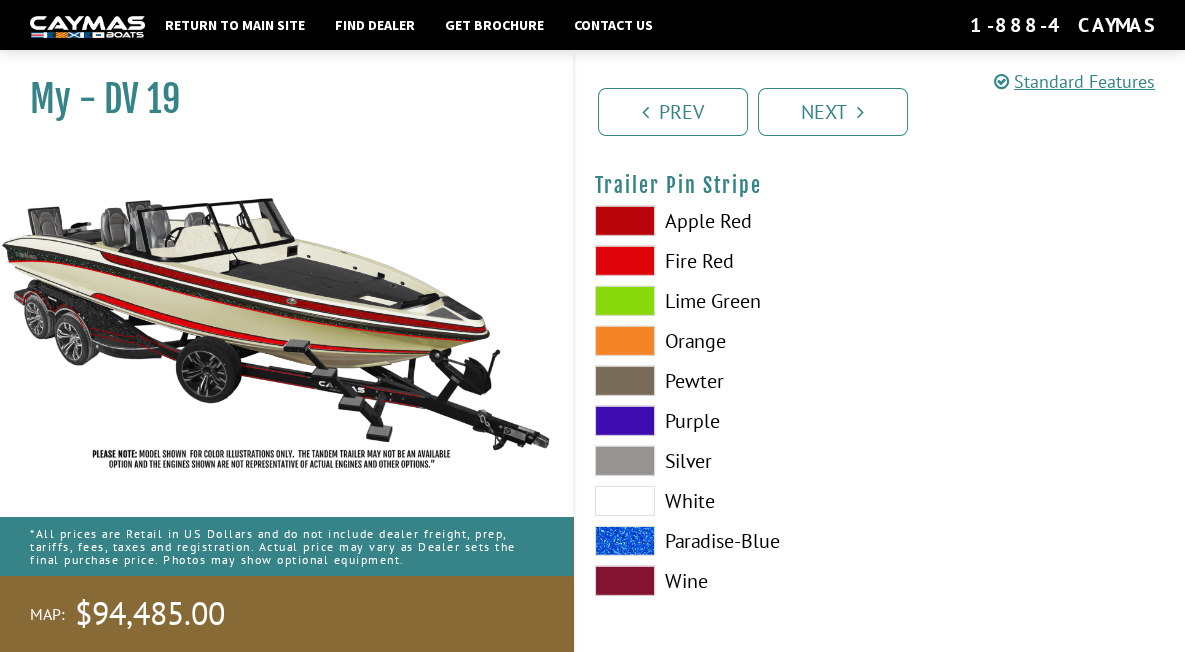 scroll, scrollTop: 10201, scrollLeft: 0, axis: vertical 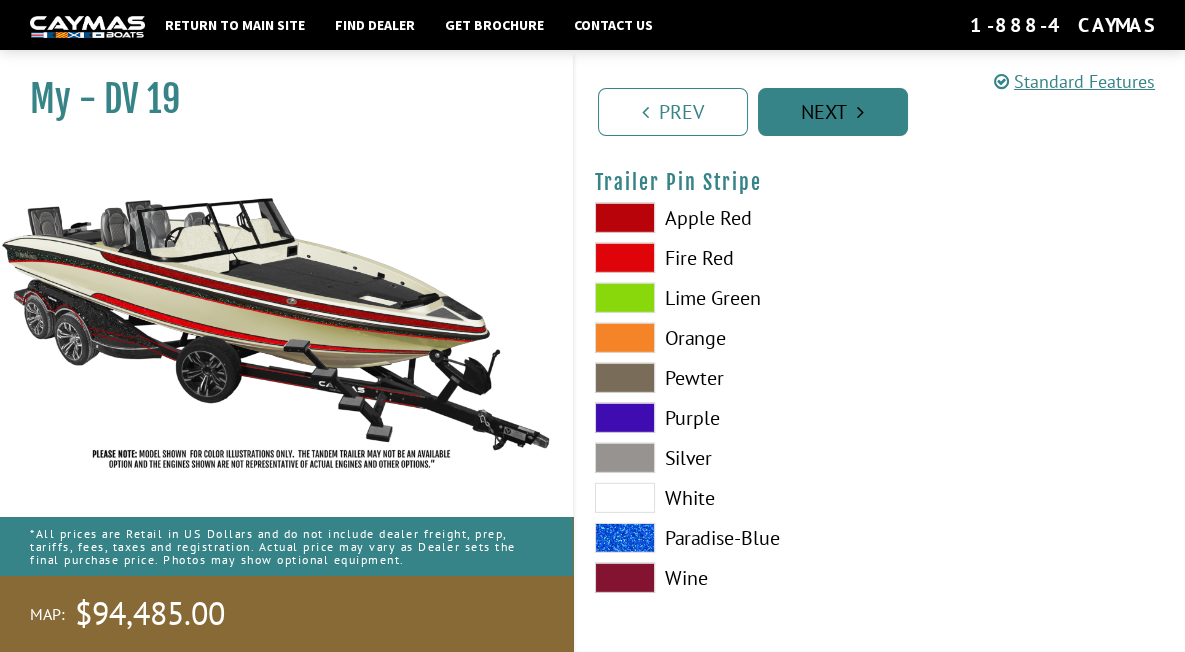 click on "Next" at bounding box center (833, 112) 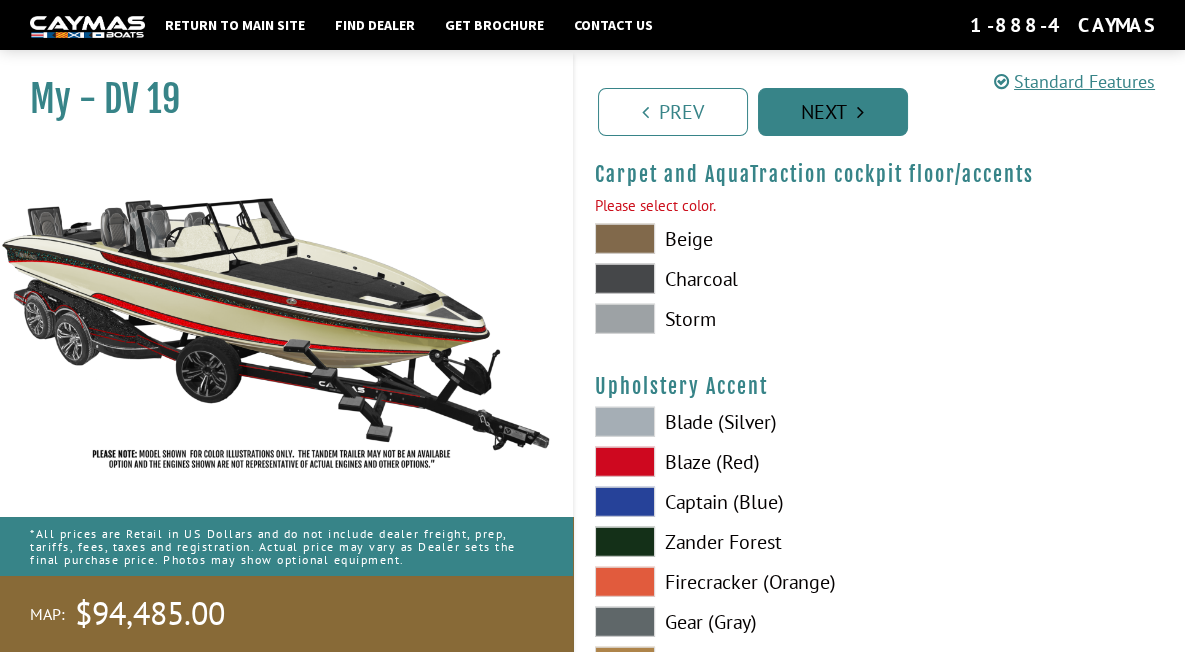 scroll, scrollTop: 9250, scrollLeft: 0, axis: vertical 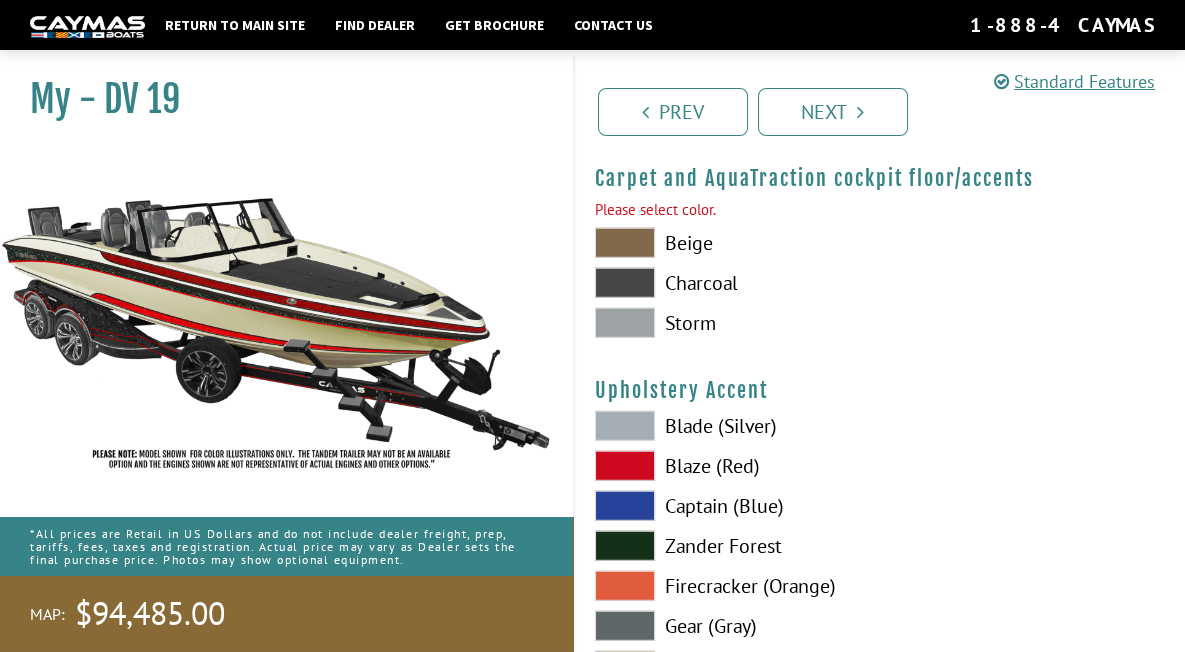 click at bounding box center [625, 323] 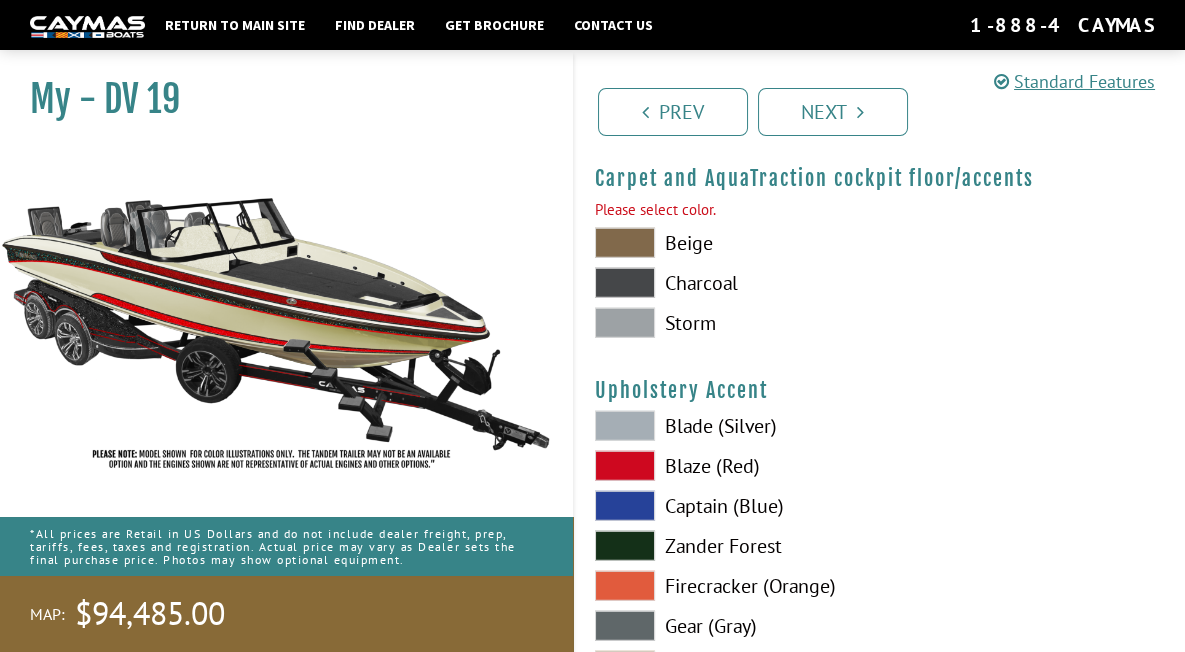 click at bounding box center (625, 323) 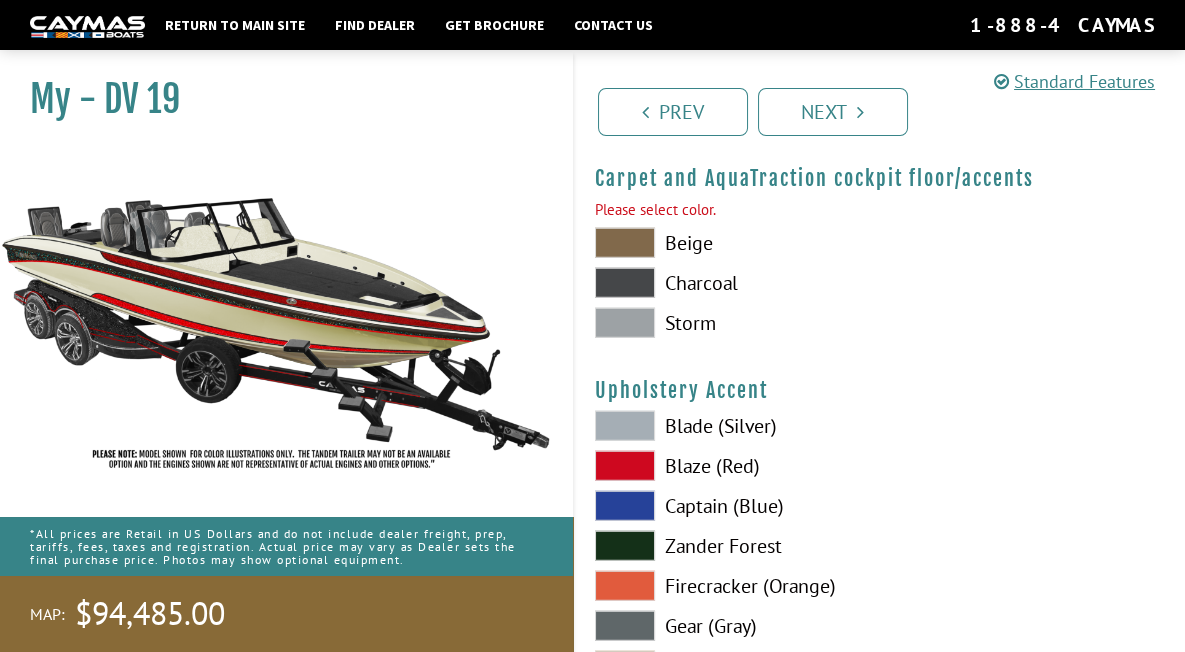 click at bounding box center (625, 283) 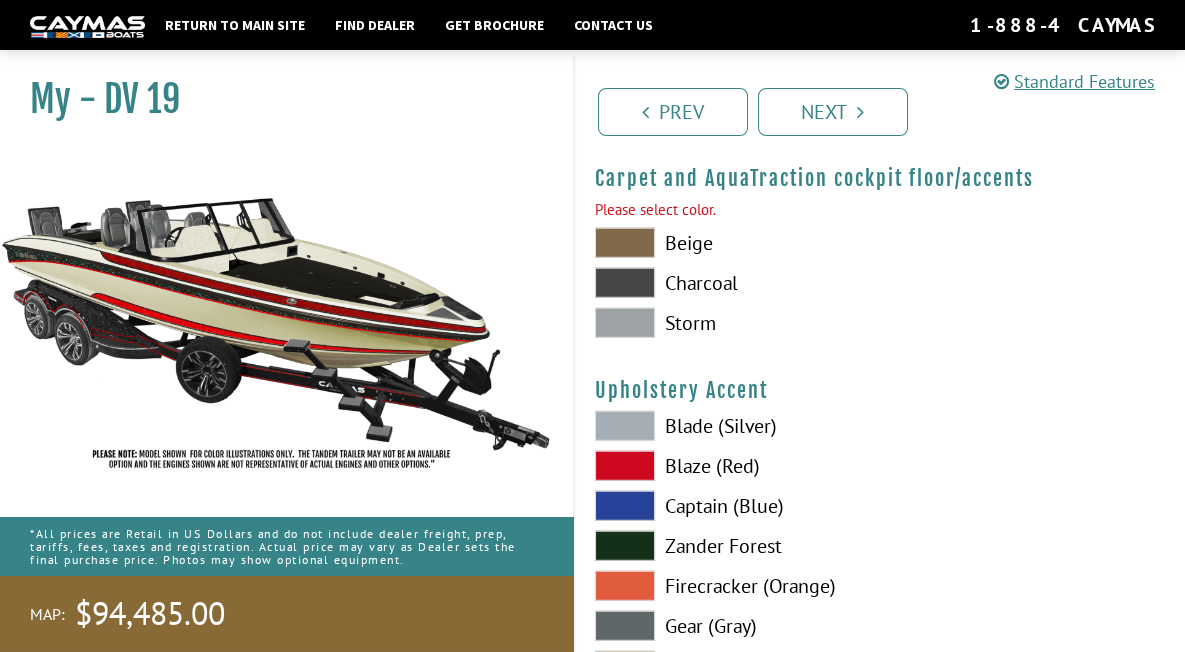 click at bounding box center [625, 243] 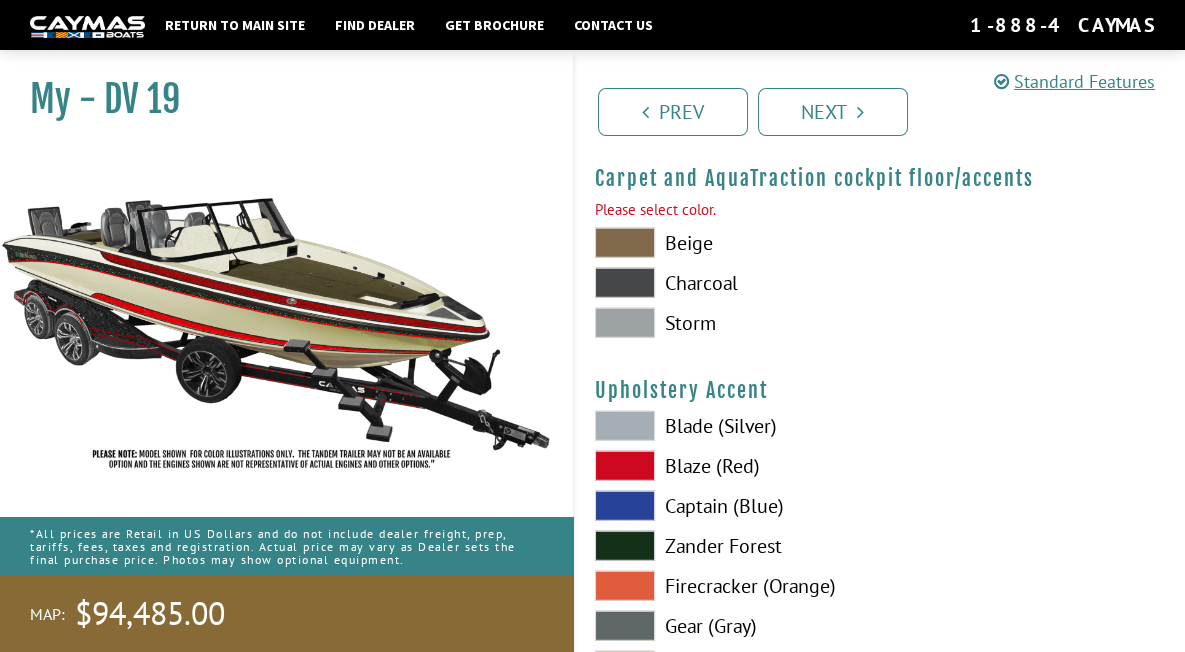 click at bounding box center (625, 323) 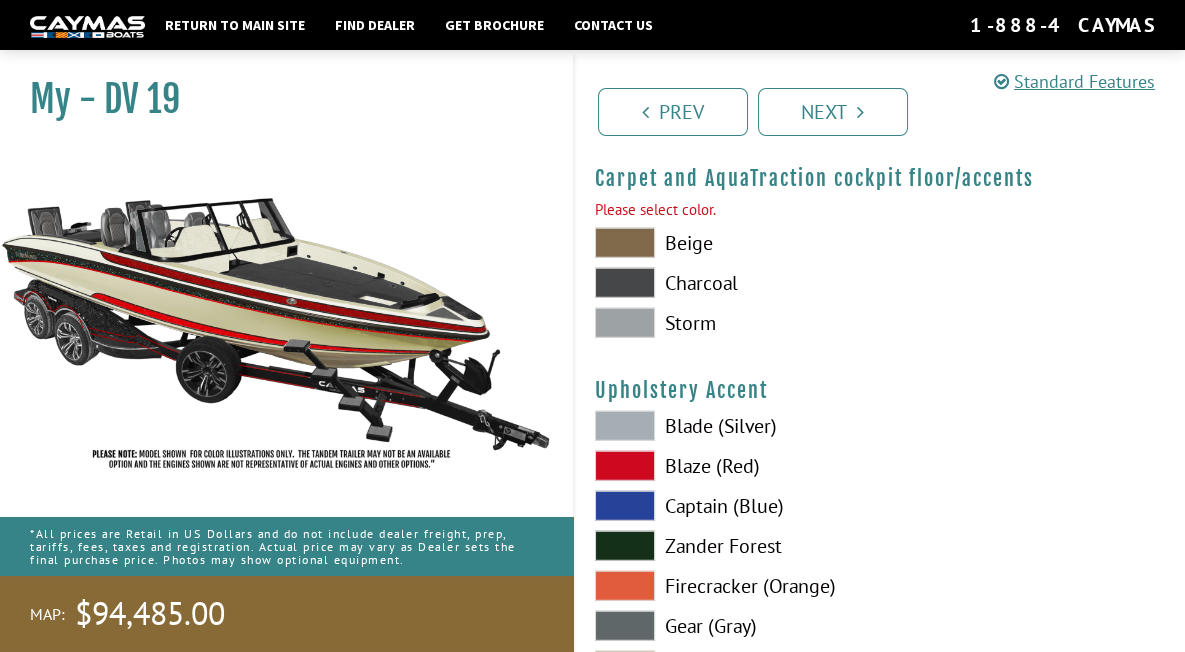 click at bounding box center [625, 323] 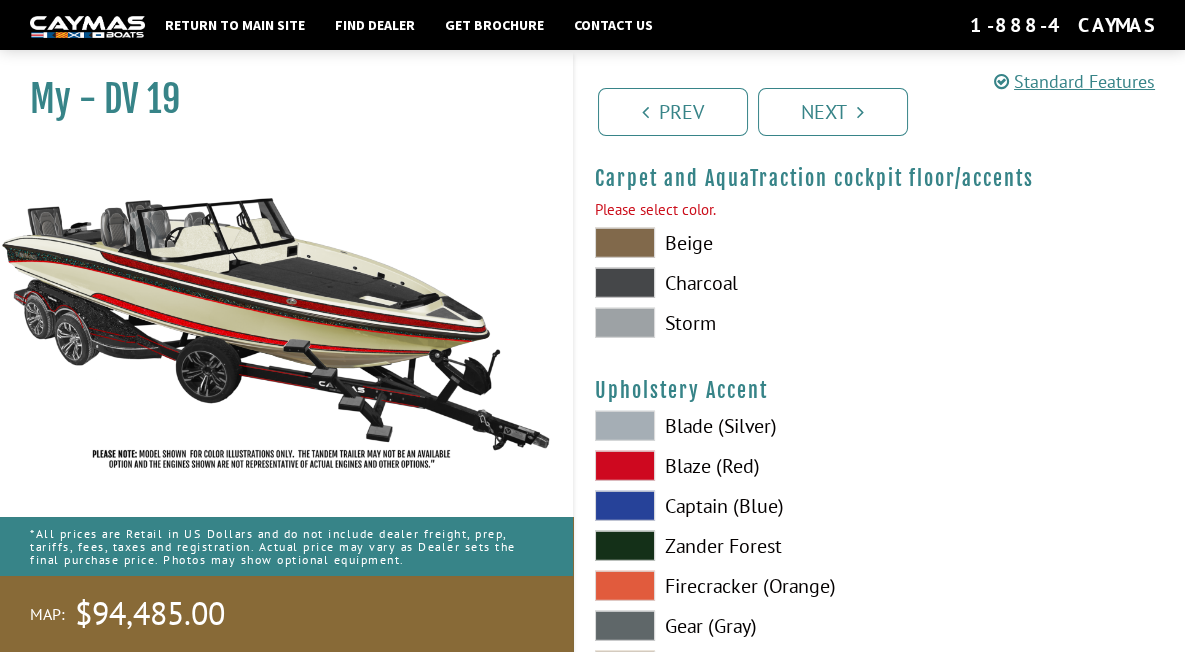 click at bounding box center (625, 323) 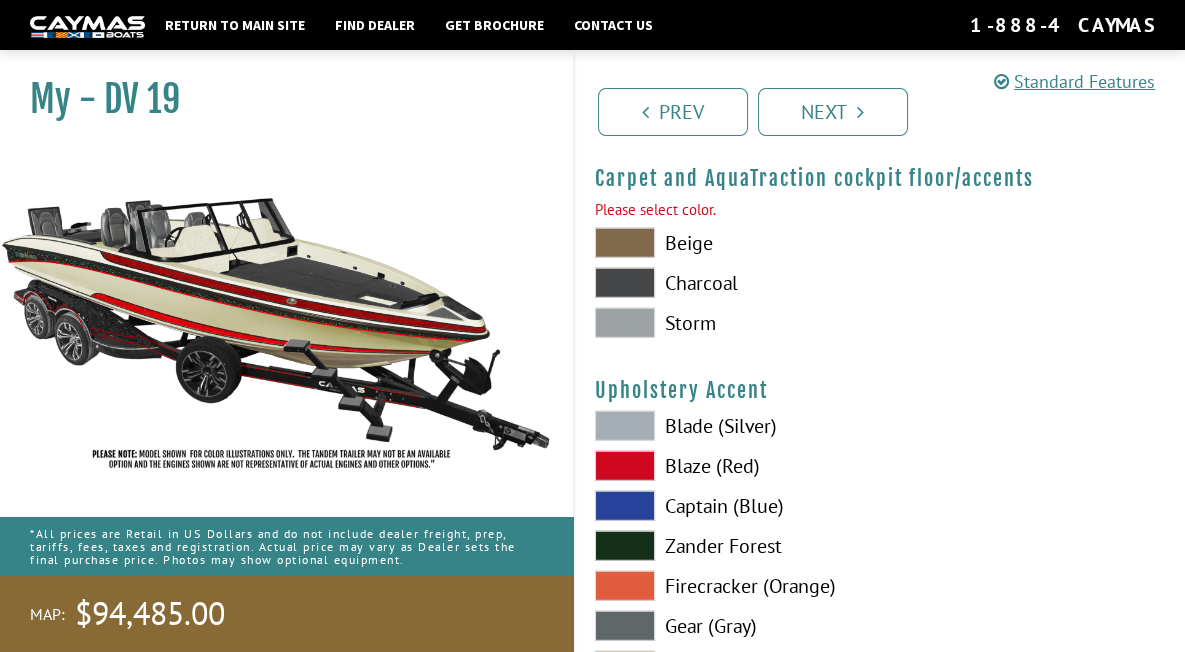 click at bounding box center [625, 283] 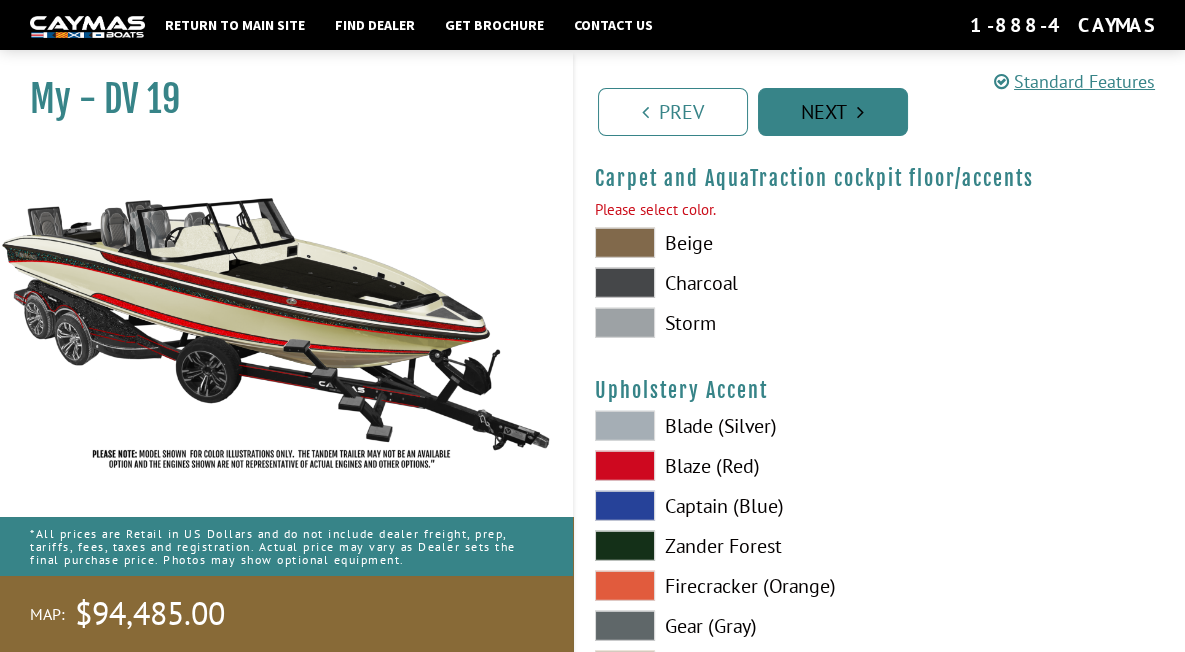 click on "Next" at bounding box center (833, 112) 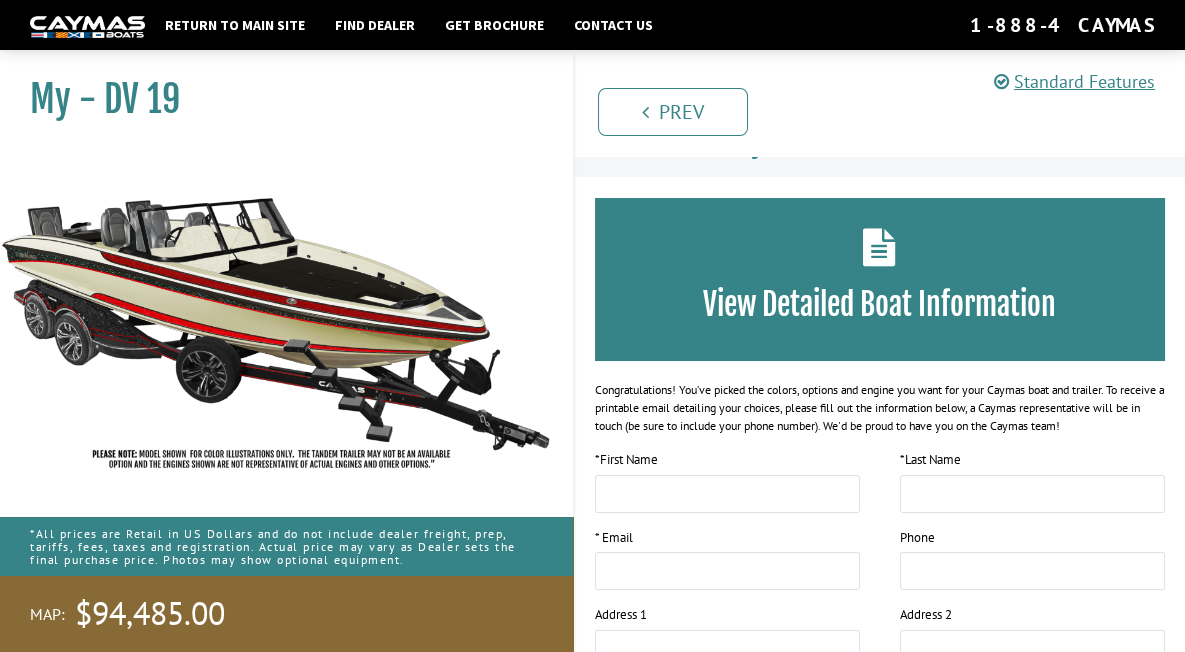 scroll, scrollTop: 0, scrollLeft: 0, axis: both 